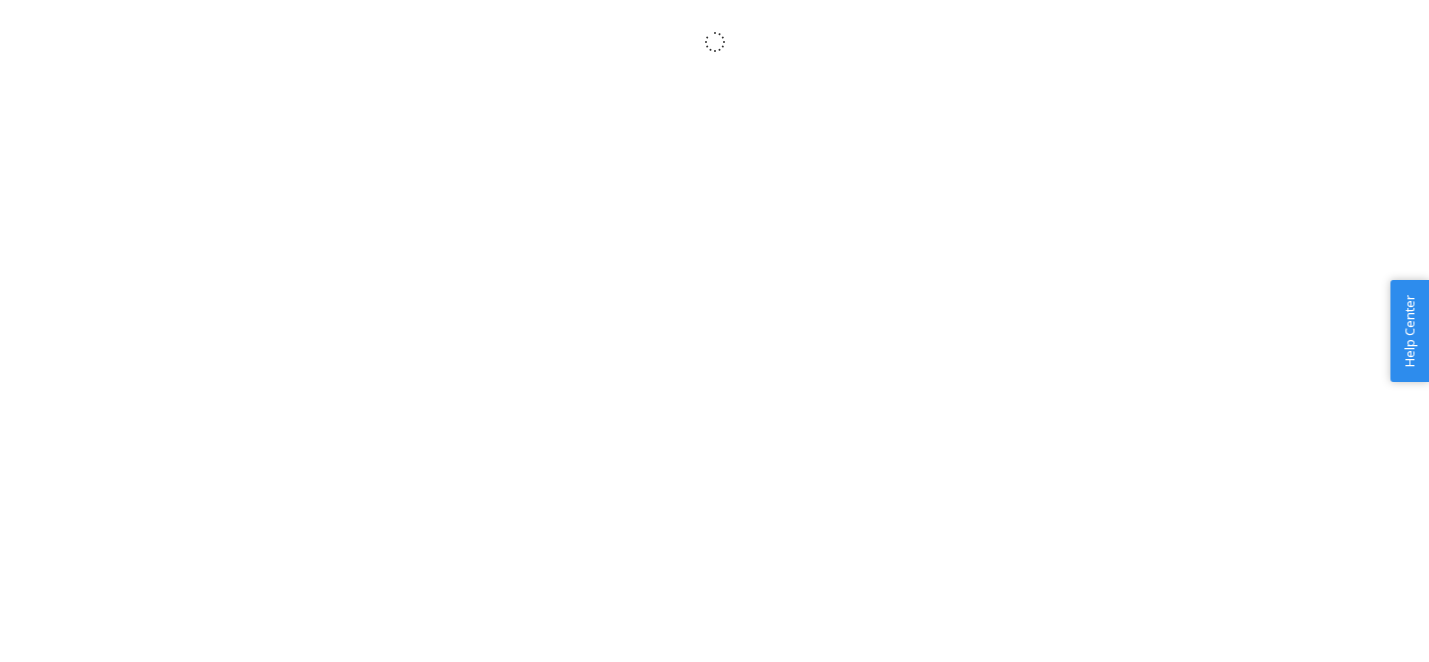 scroll, scrollTop: 0, scrollLeft: 0, axis: both 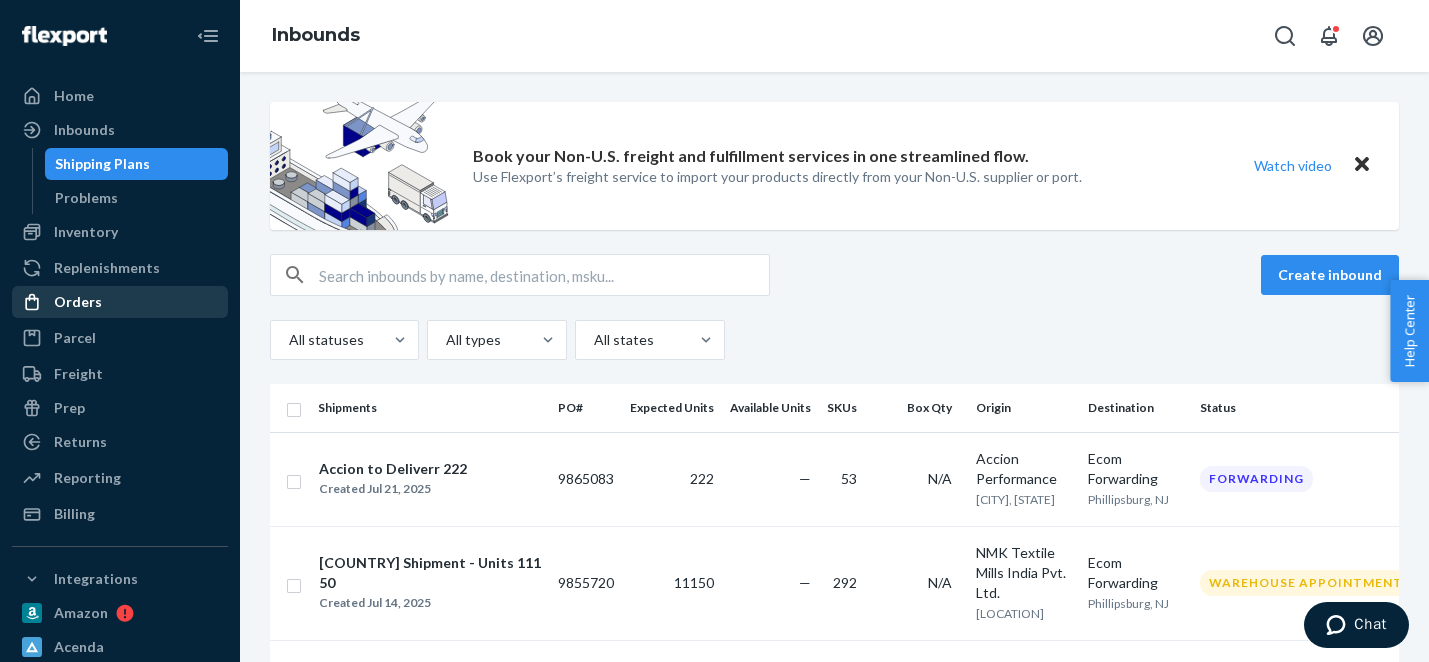 click on "Orders" at bounding box center [120, 302] 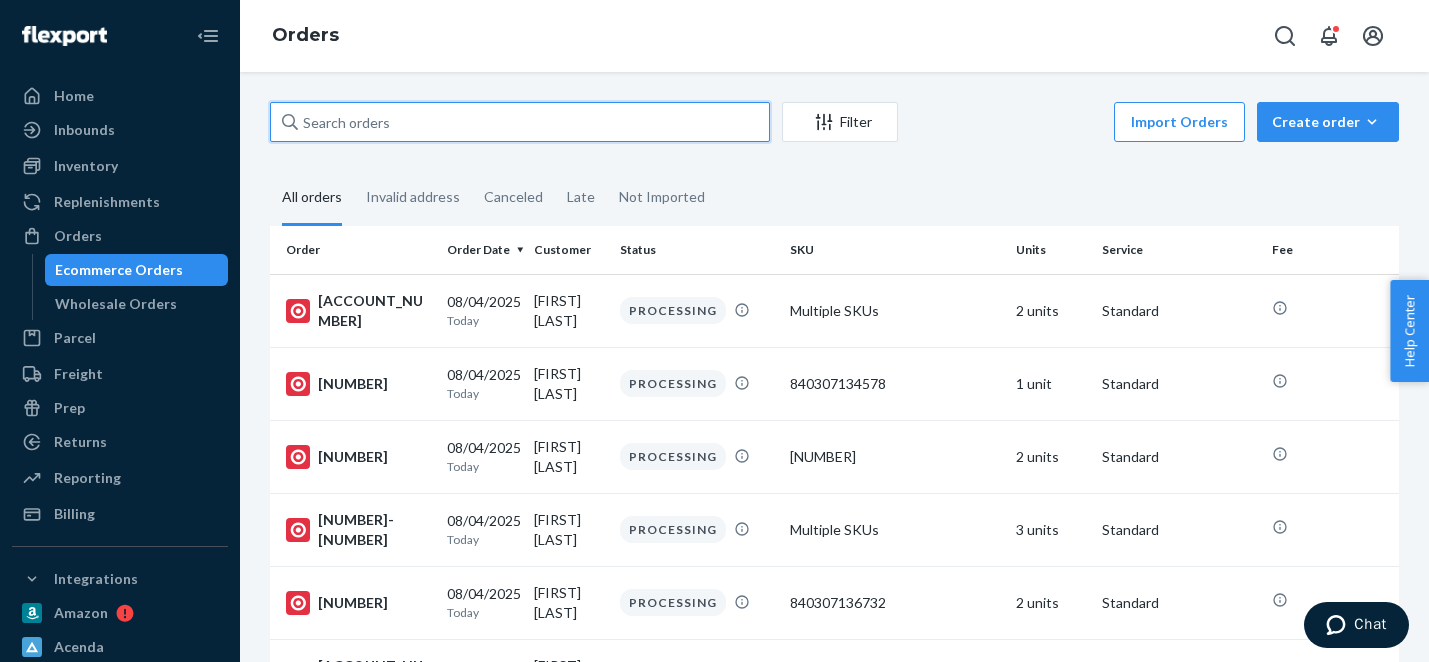 click at bounding box center [520, 122] 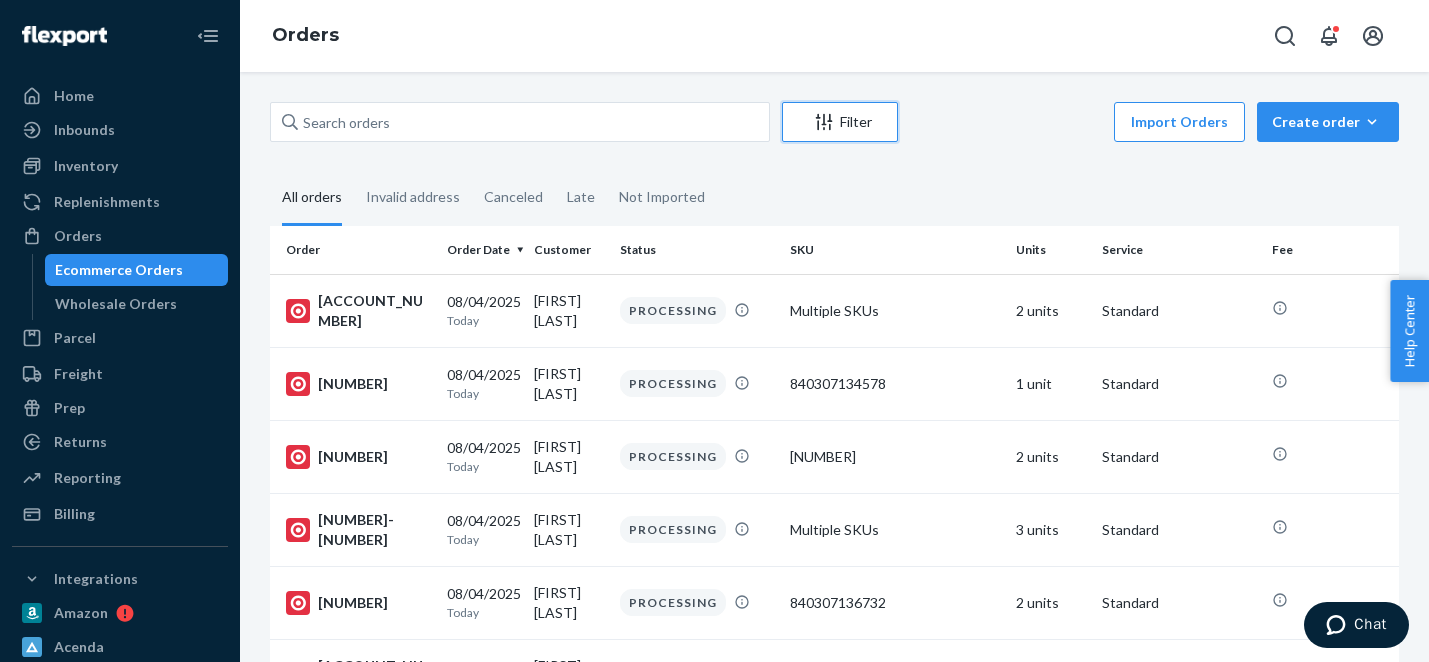 click on "Filter" at bounding box center (840, 122) 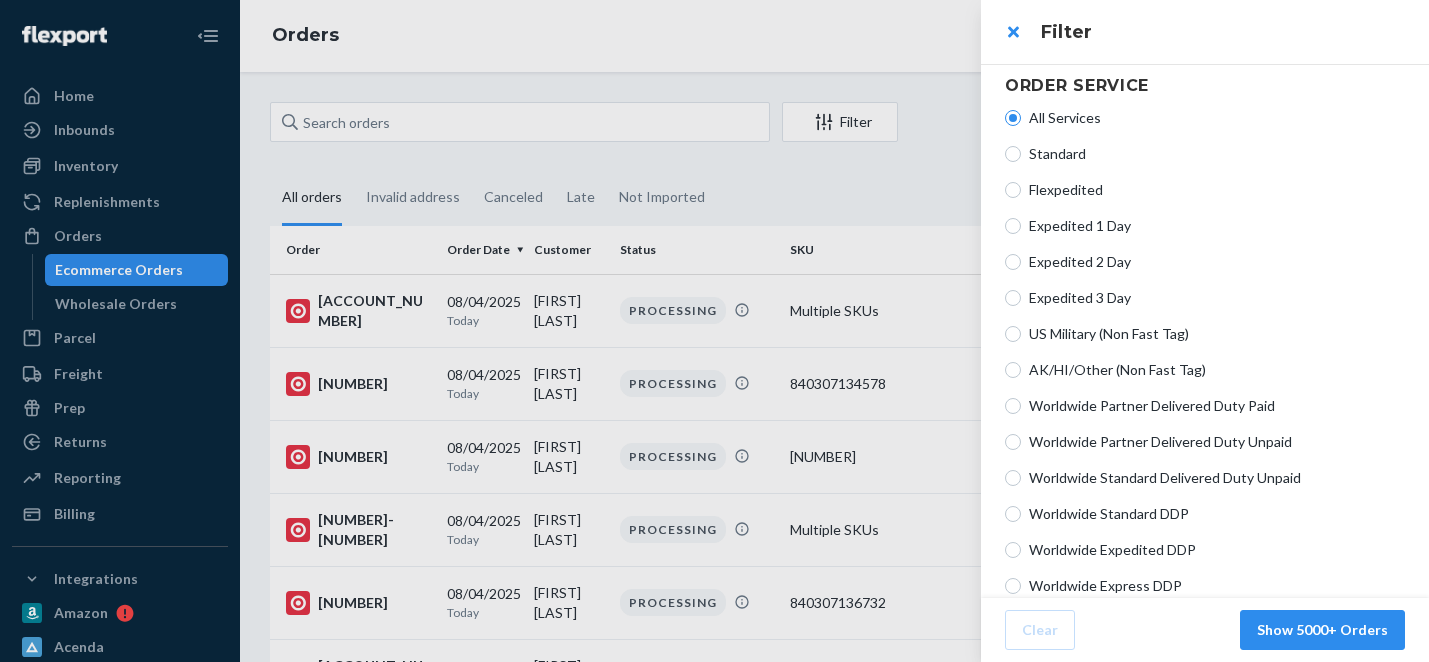 scroll, scrollTop: 397, scrollLeft: 0, axis: vertical 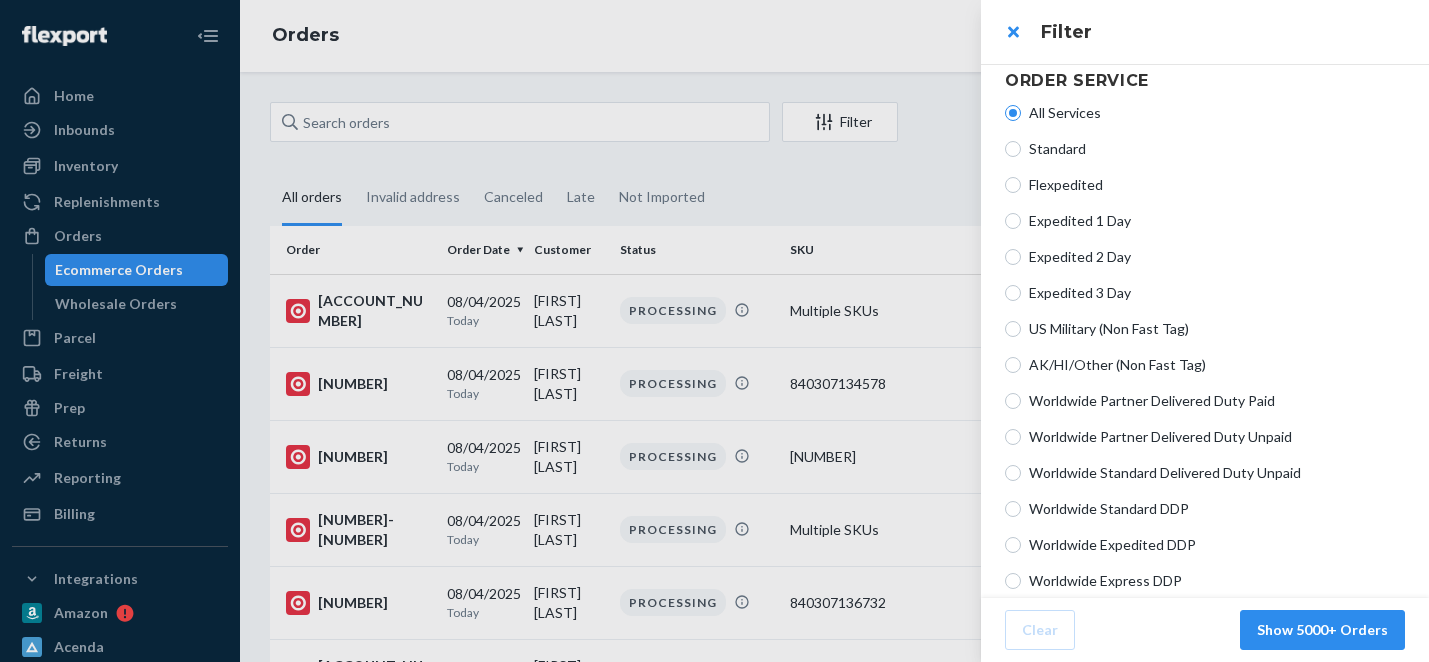 click at bounding box center (714, 331) 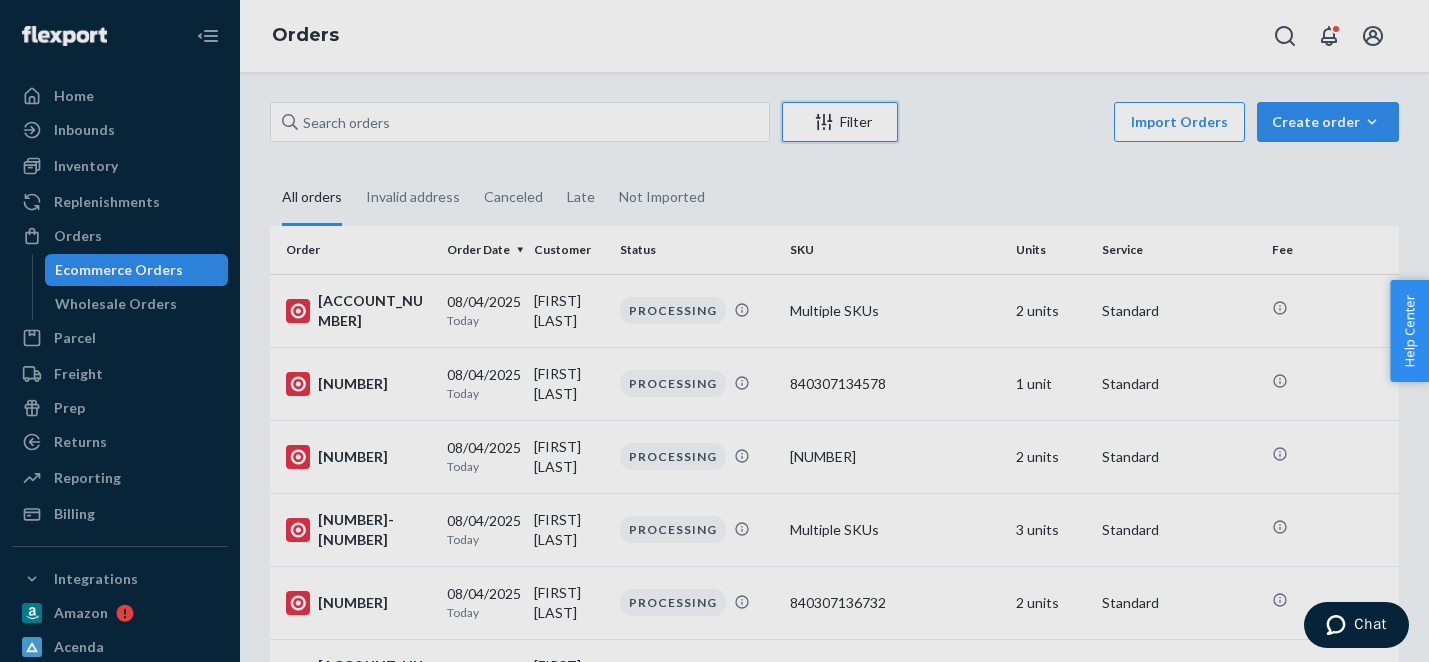 type 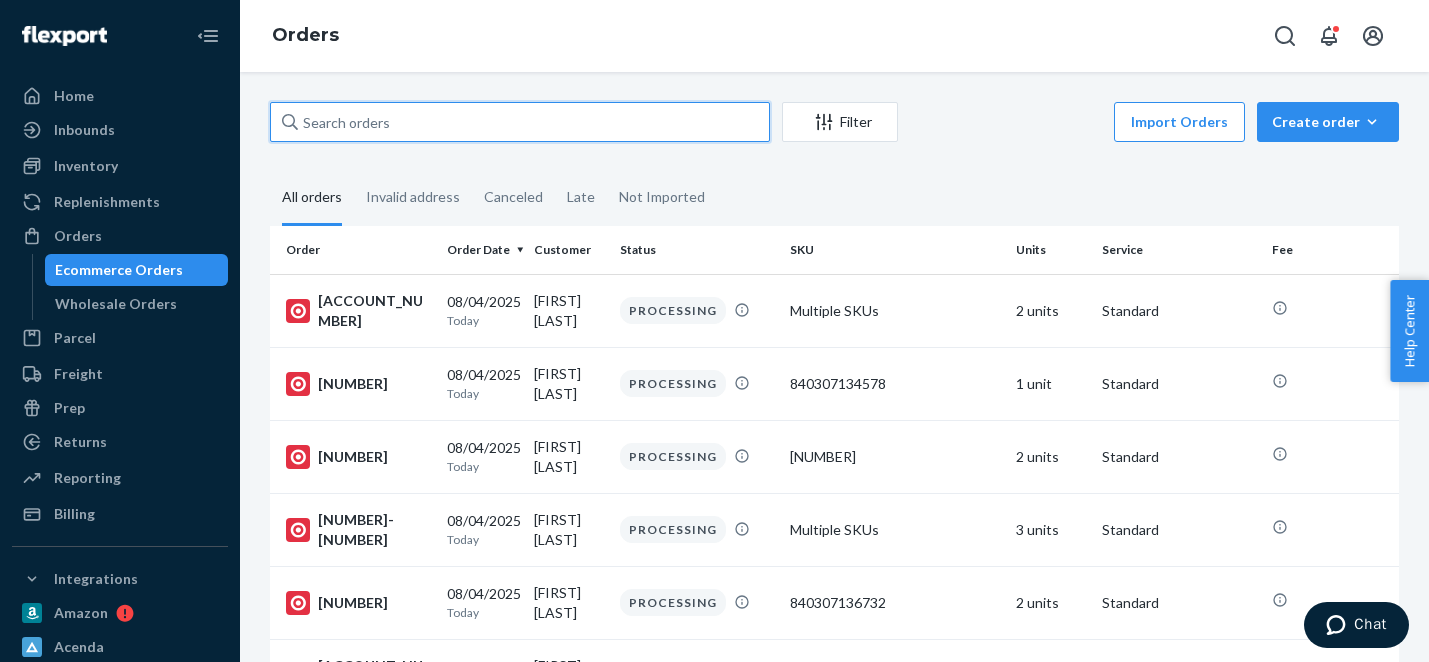 click at bounding box center [520, 122] 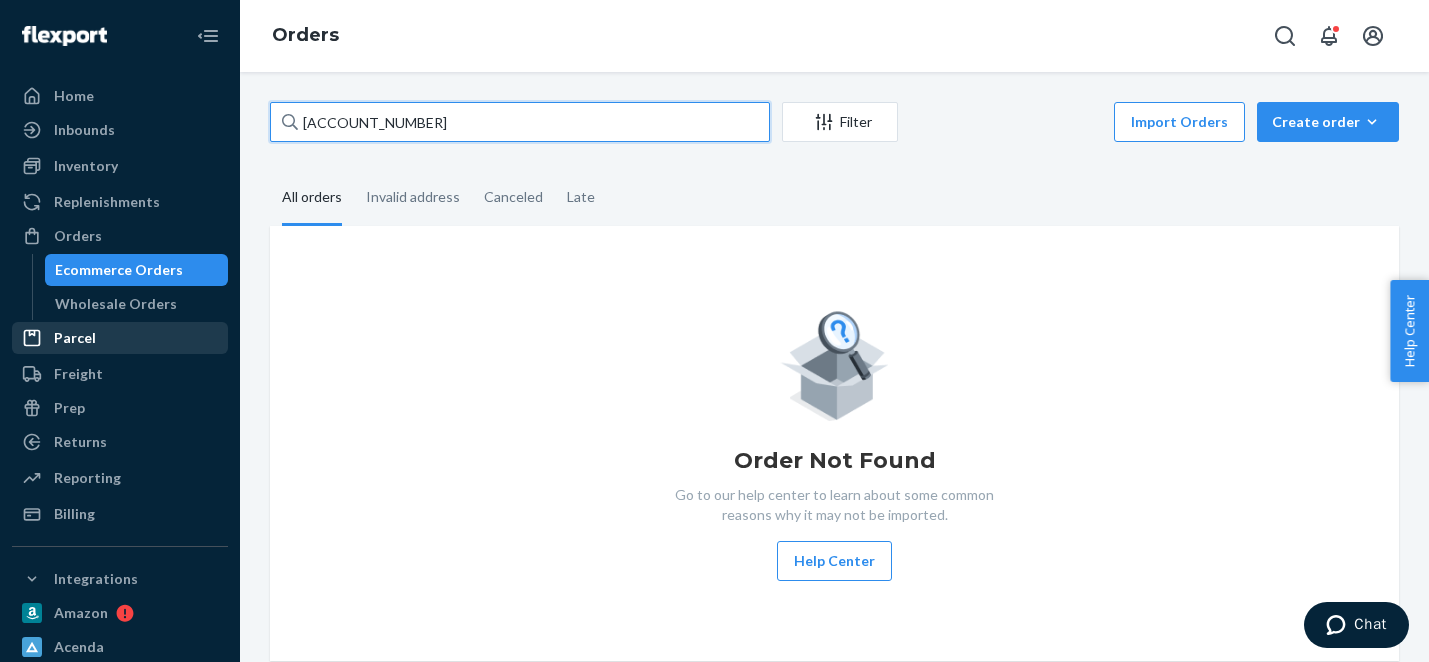 type on "[ACCOUNT_NUMBER]" 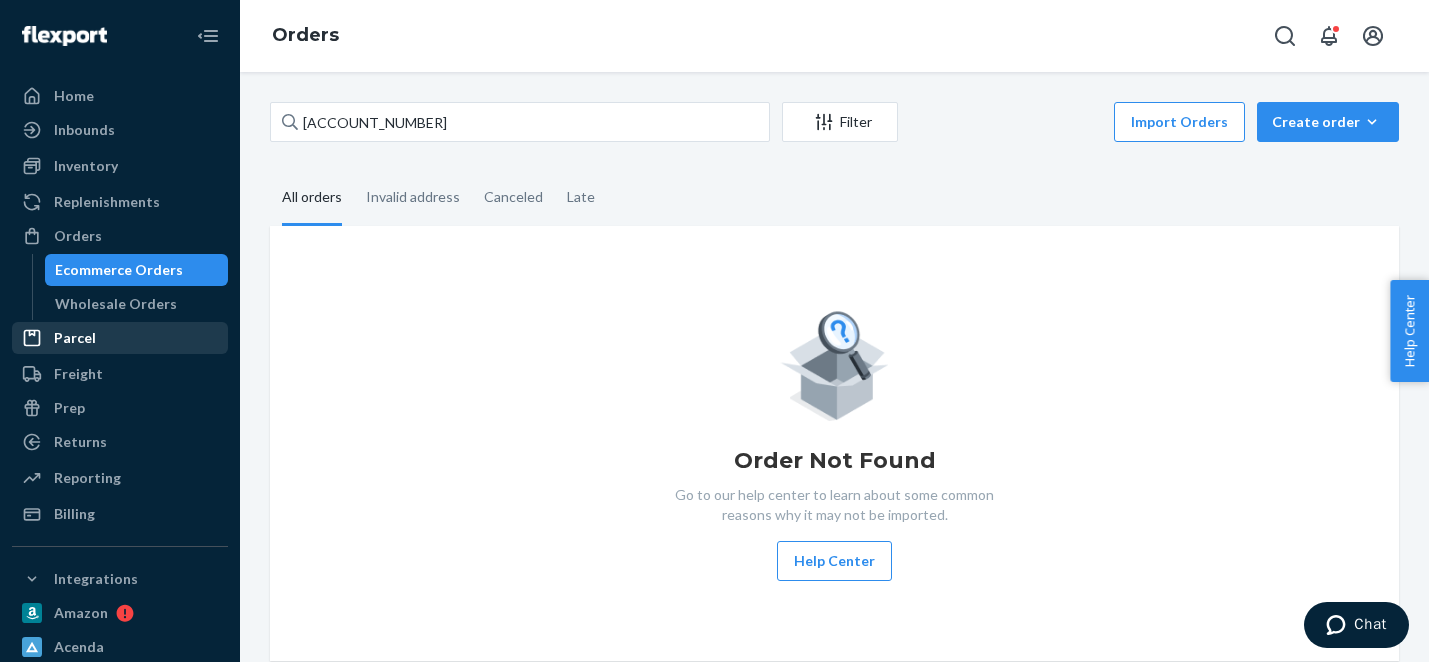 click on "Parcel" at bounding box center [120, 338] 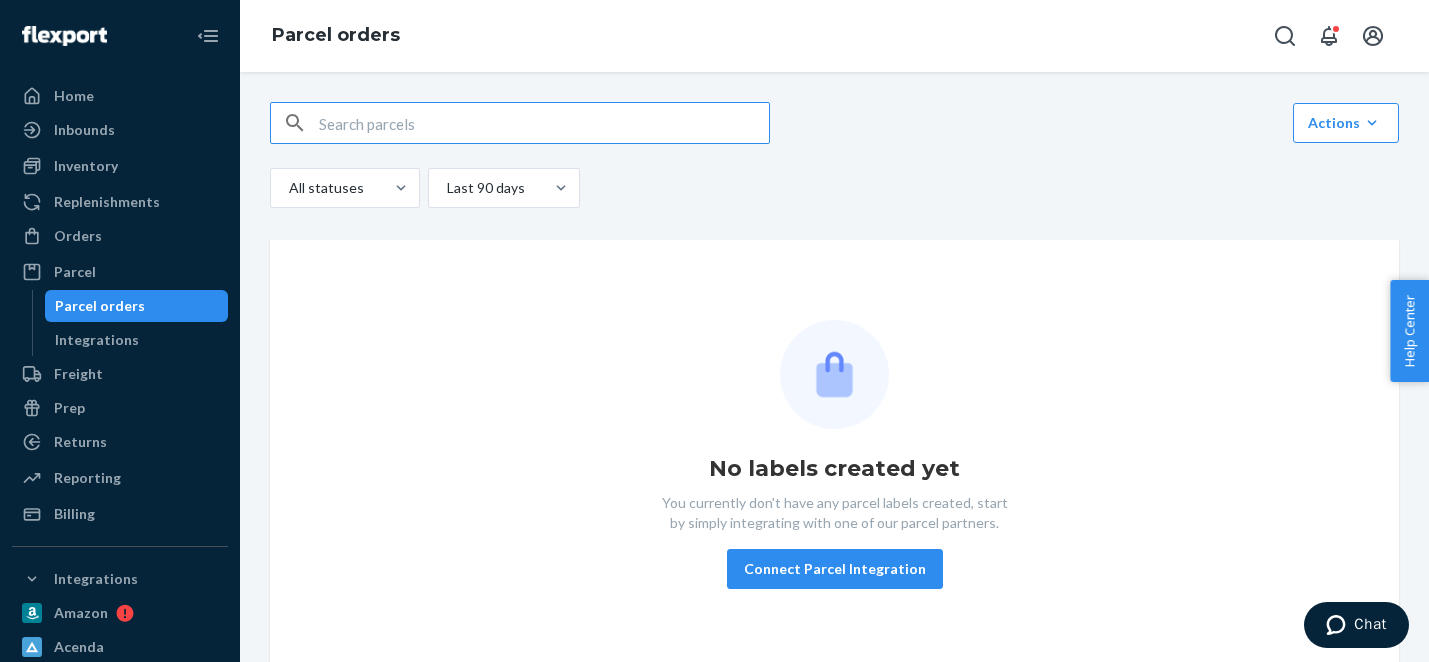 click at bounding box center (544, 123) 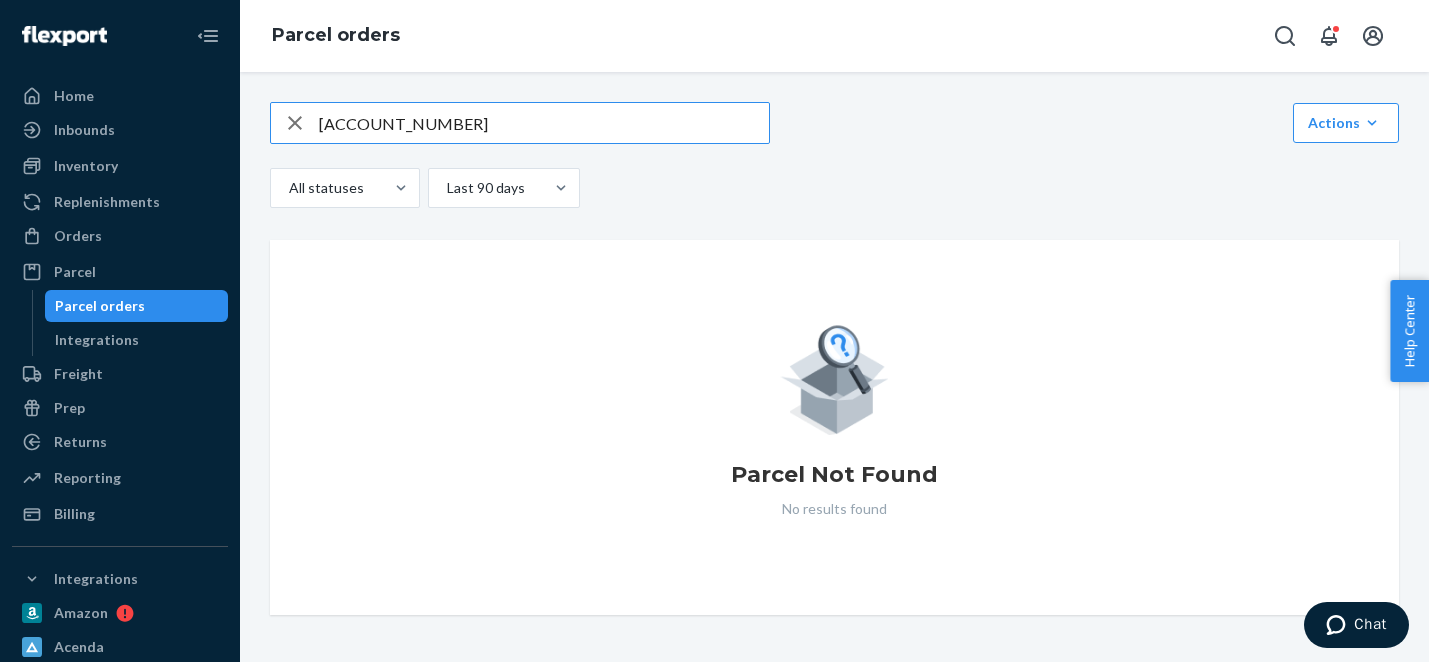 type on "[ACCOUNT_NUMBER]" 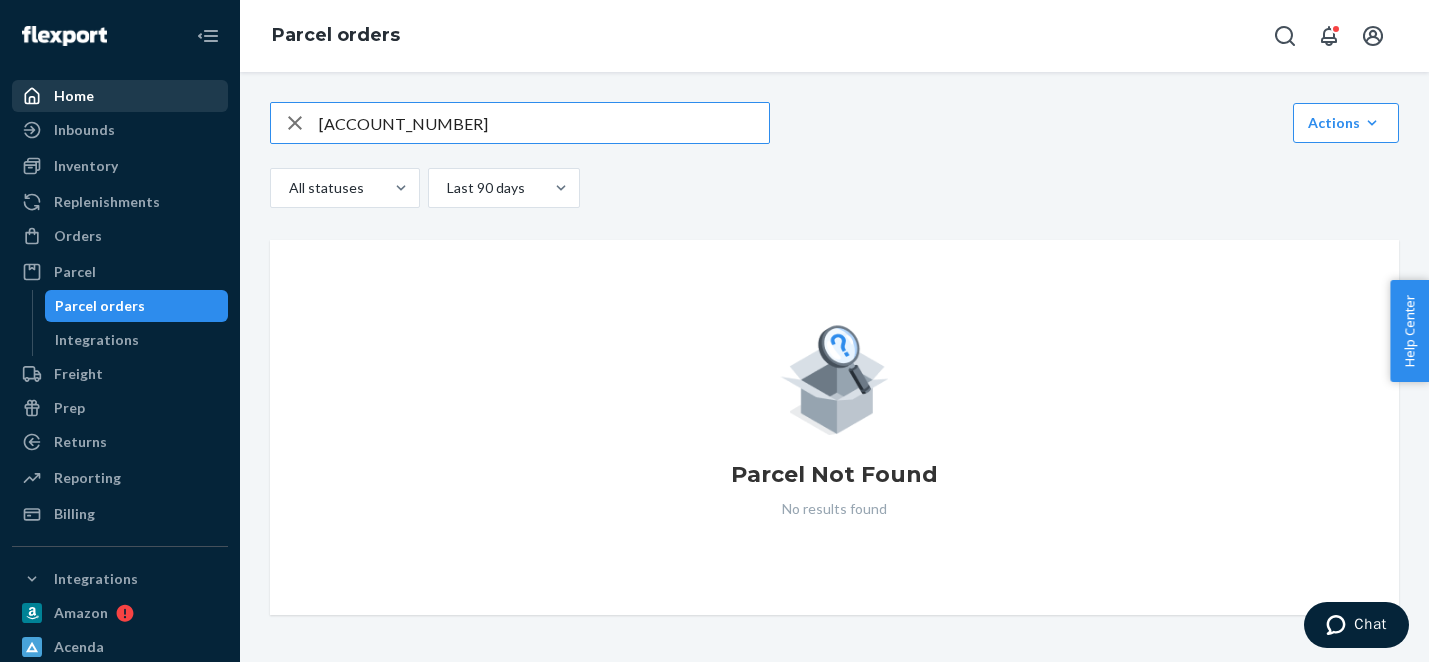 click on "Home" at bounding box center [74, 96] 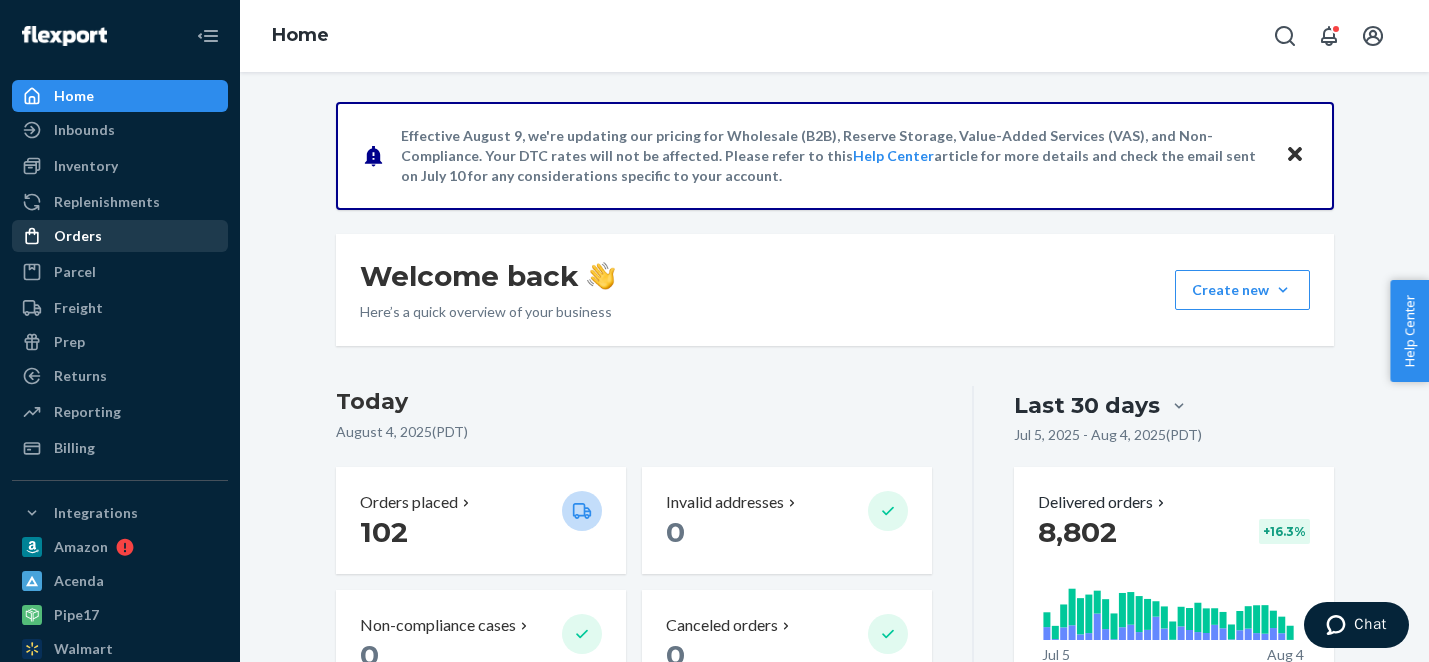 click on "Orders" at bounding box center [120, 236] 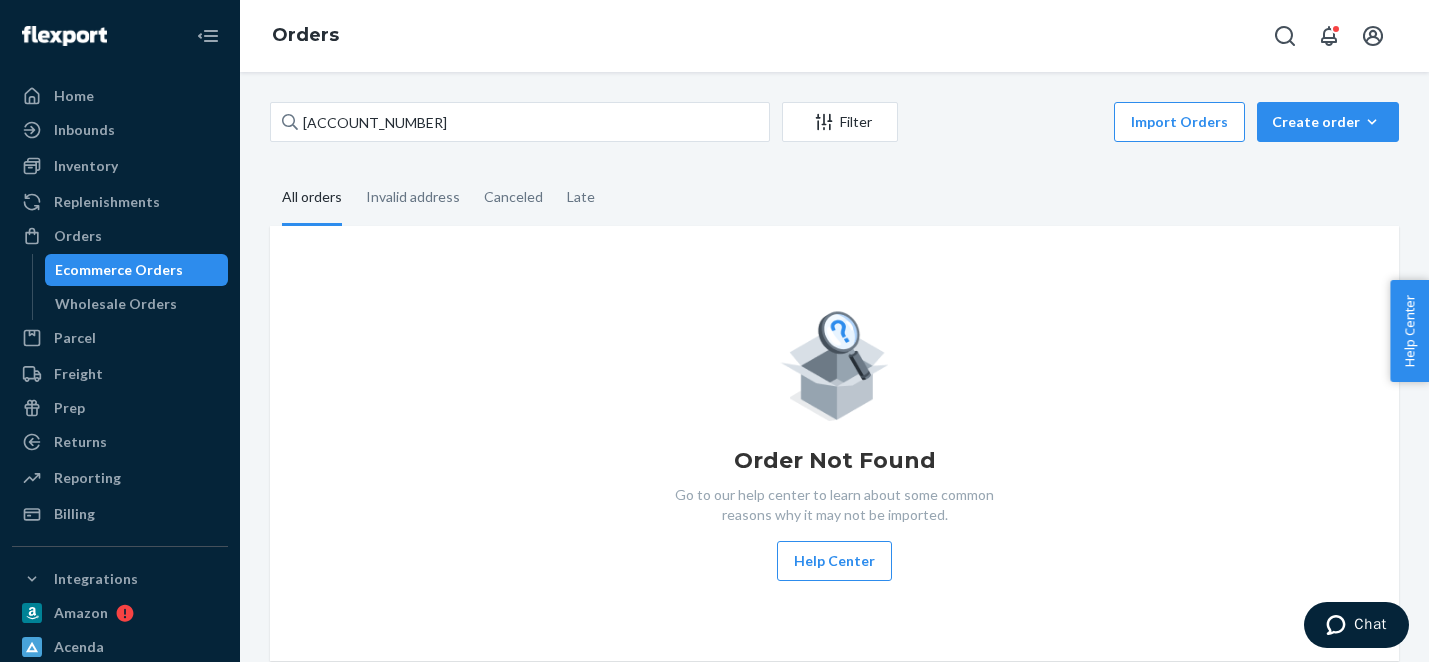 click on "Ecommerce Orders" at bounding box center [119, 270] 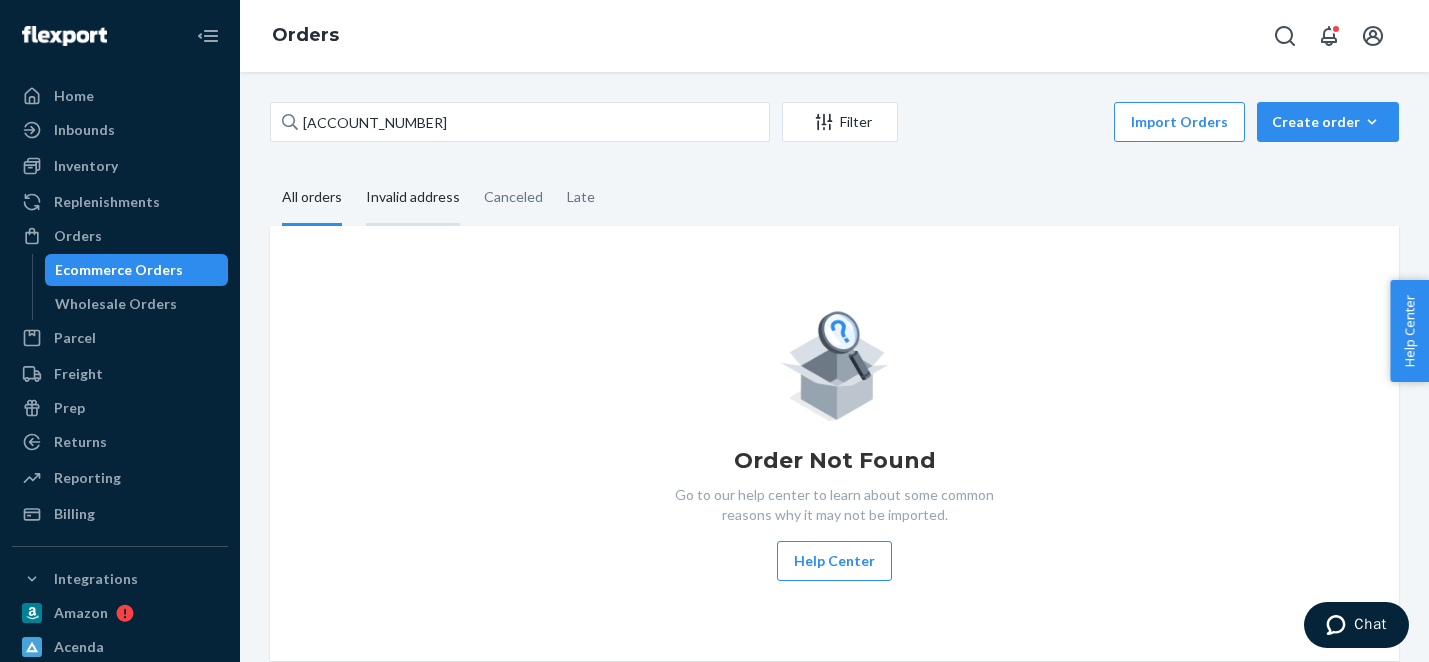 click on "Invalid address" at bounding box center (413, 198) 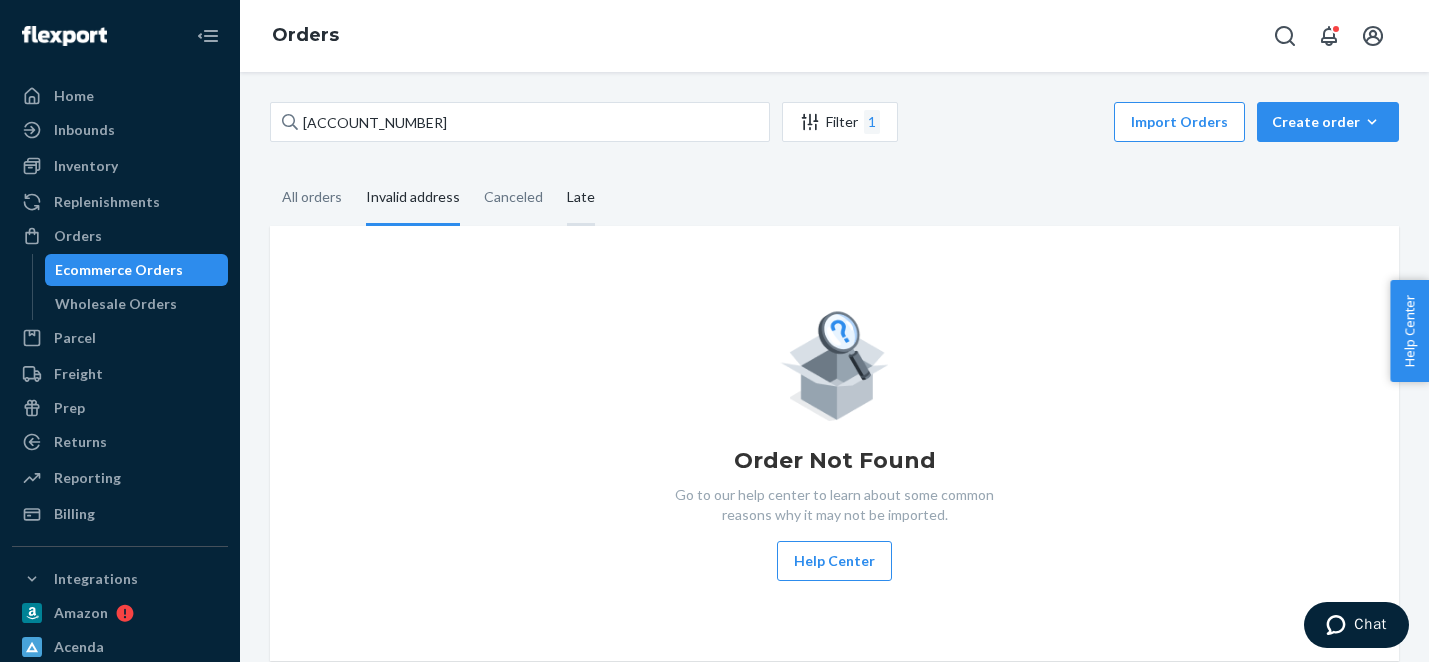 click on "Late" at bounding box center (581, 198) 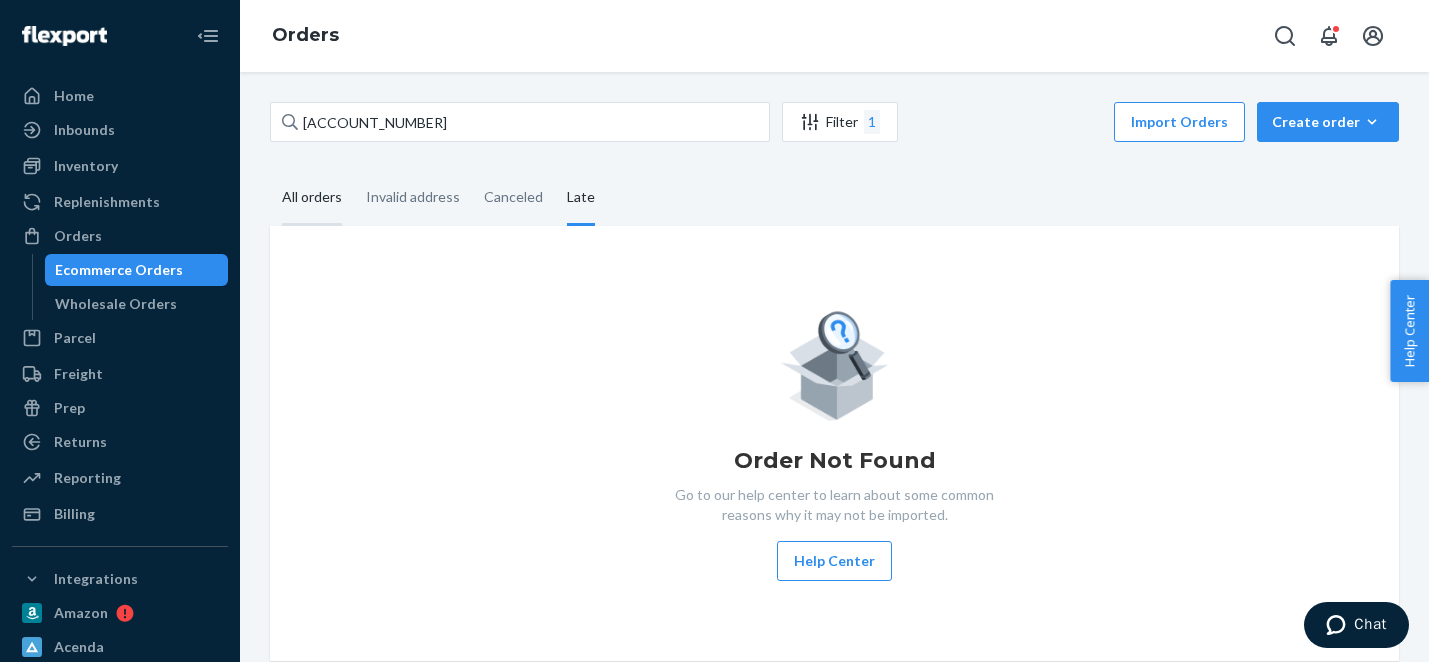 click on "All orders" at bounding box center (312, 198) 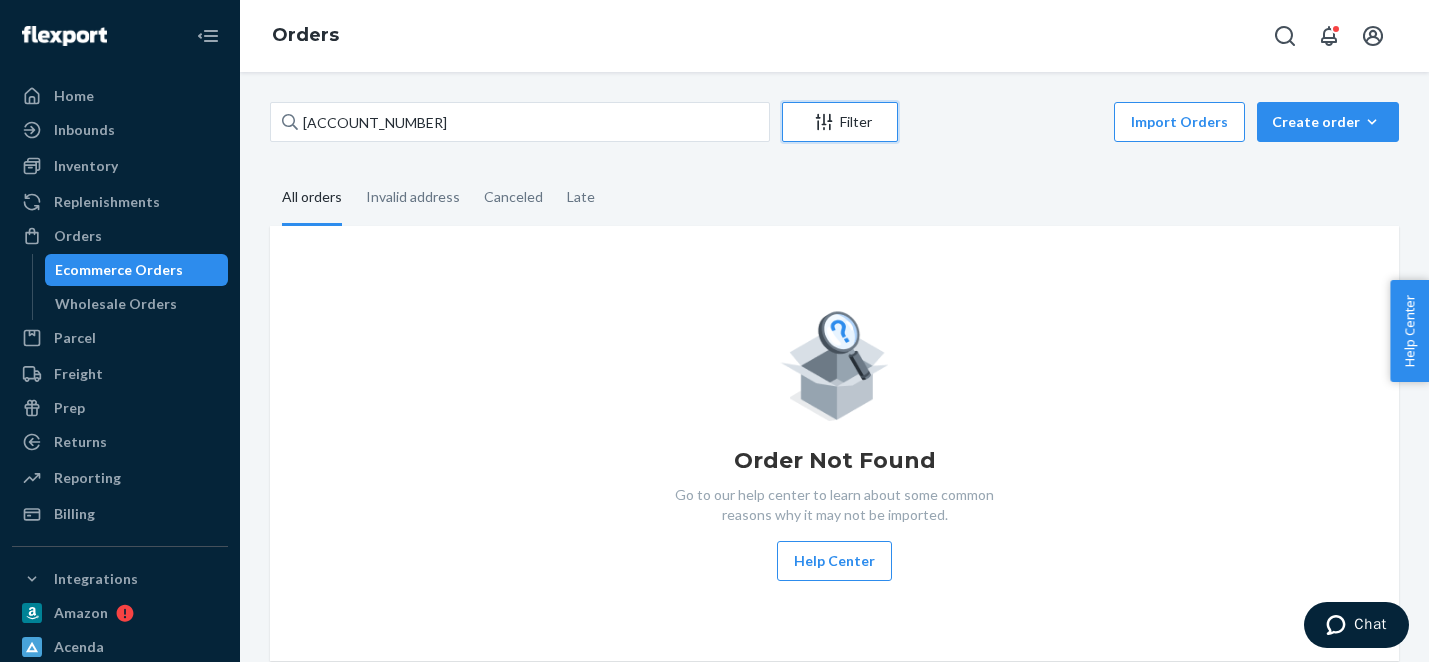 click on "Filter" at bounding box center (840, 122) 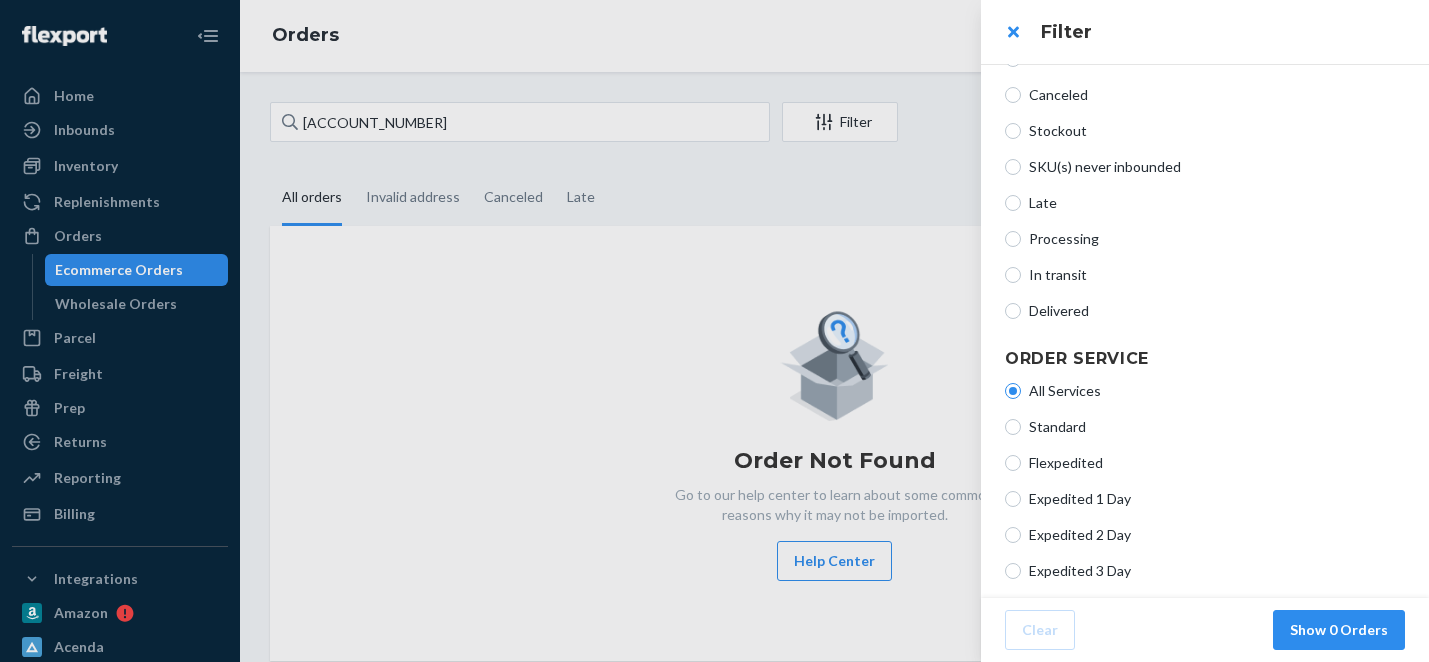 scroll, scrollTop: 159, scrollLeft: 0, axis: vertical 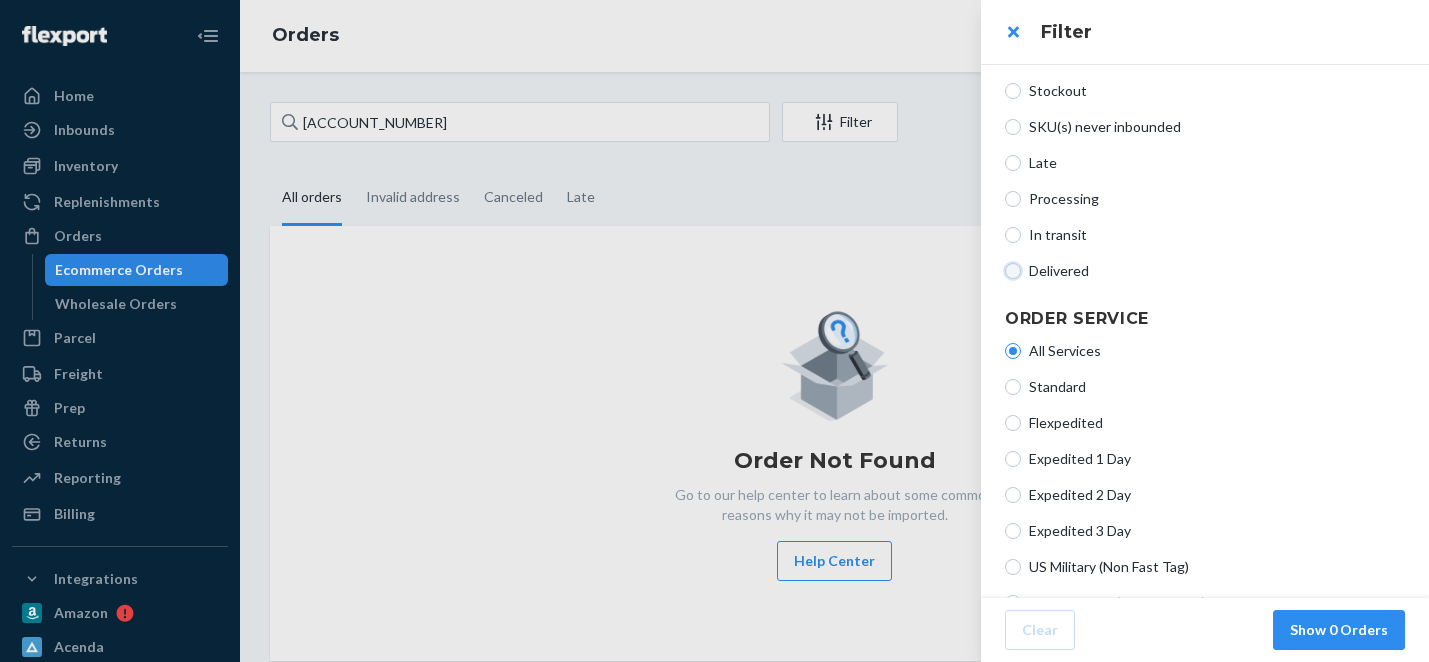 click on "Delivered" at bounding box center (1013, 271) 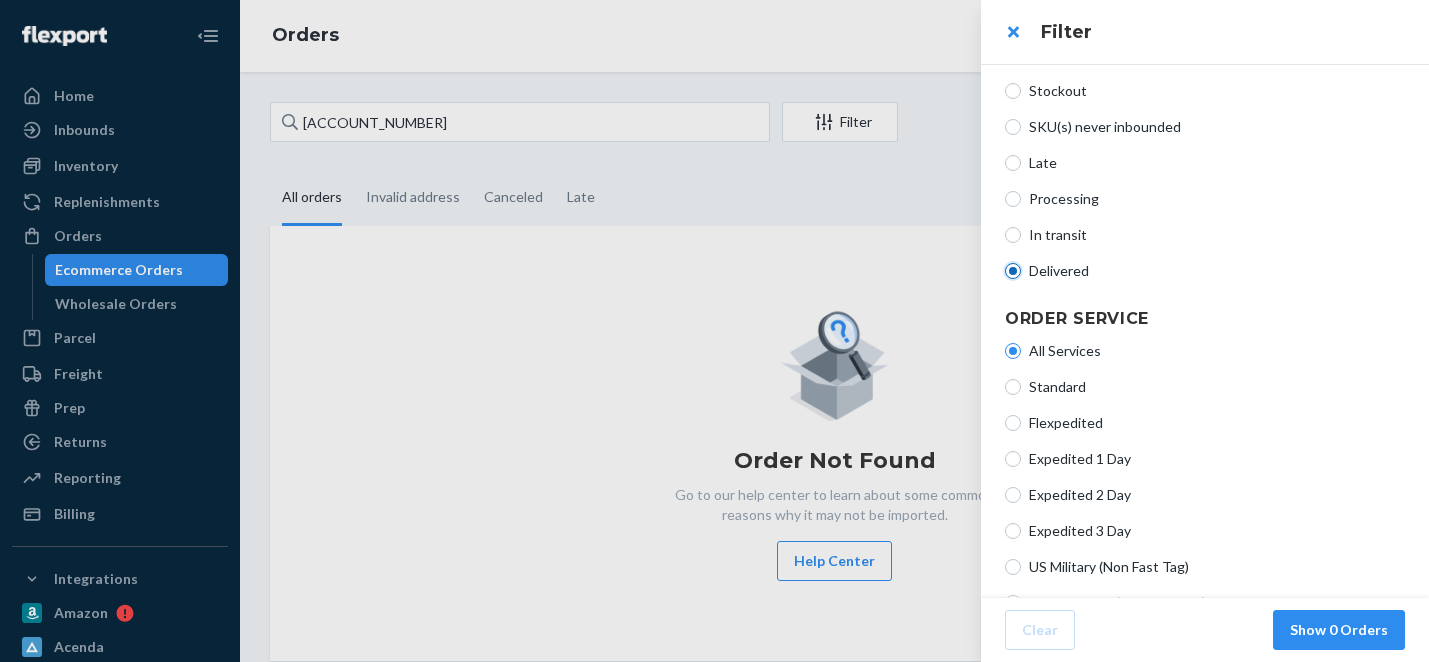 radio on "true" 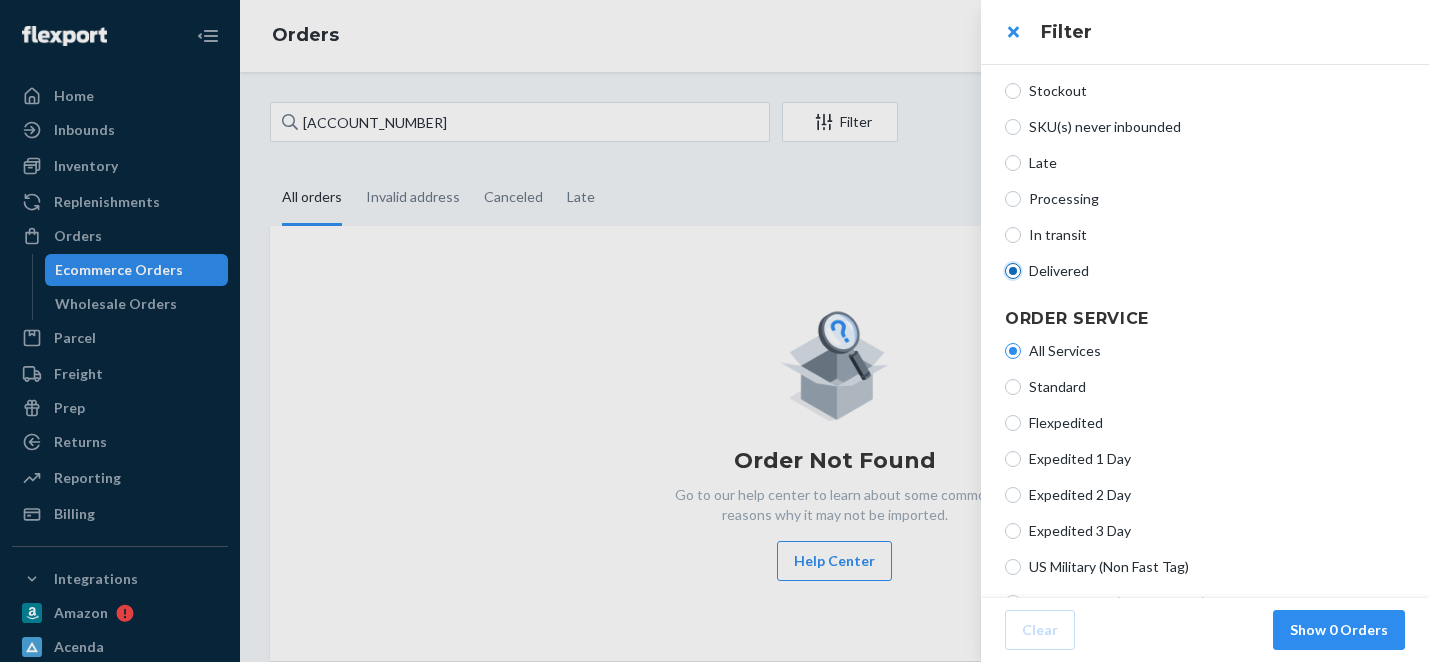 radio on "false" 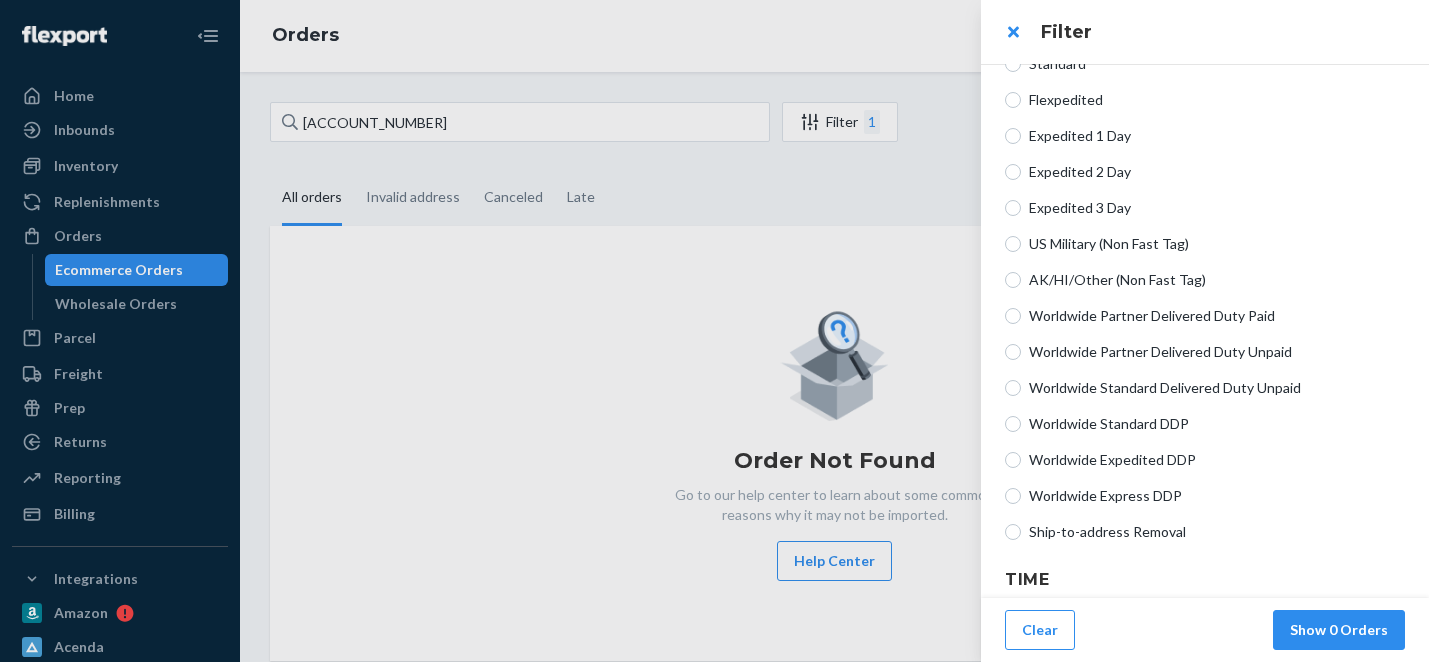 scroll, scrollTop: 602, scrollLeft: 0, axis: vertical 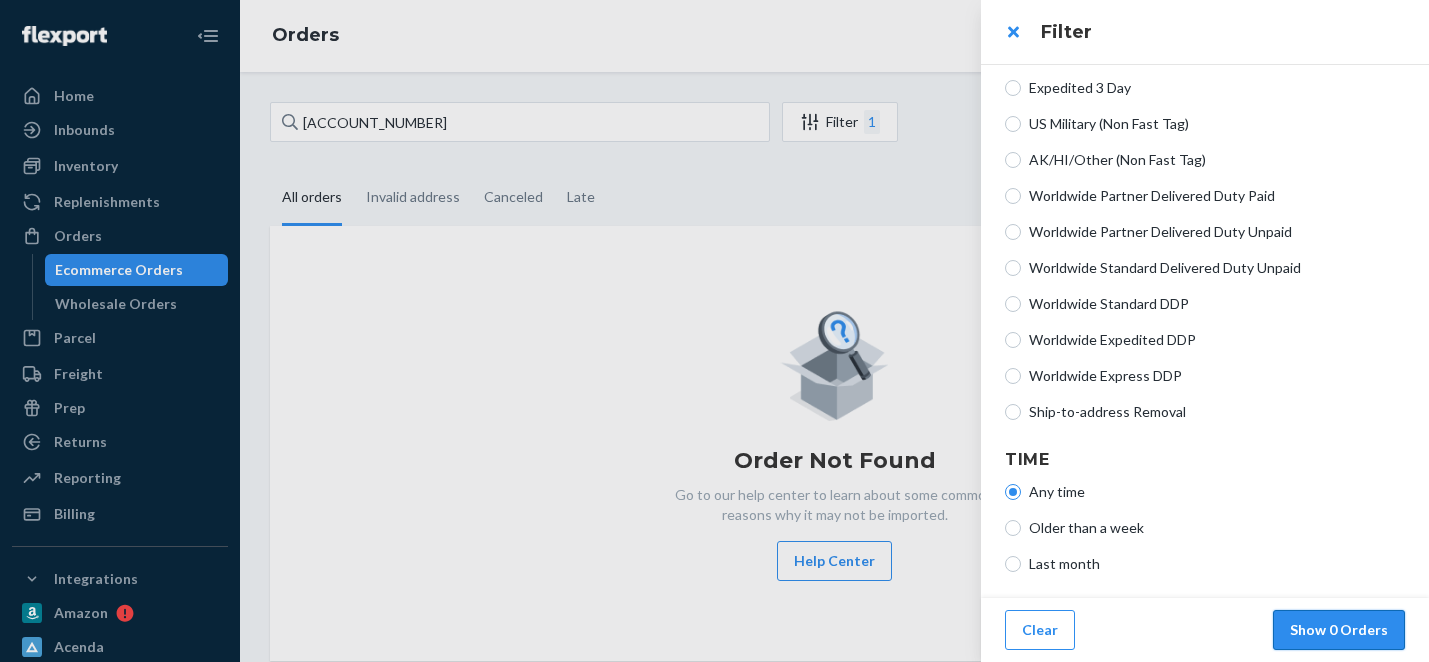 click on "Show 0 Orders" at bounding box center (1339, 630) 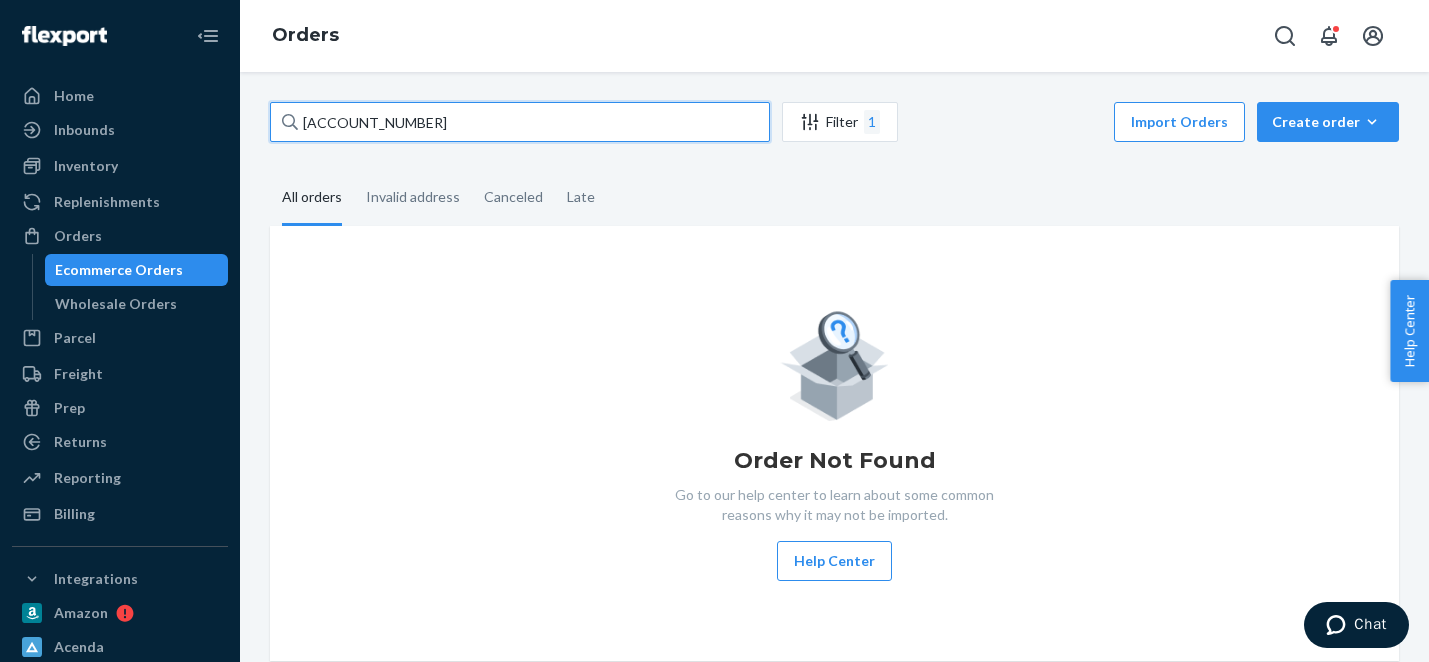click on "[ACCOUNT_NUMBER]" at bounding box center (520, 122) 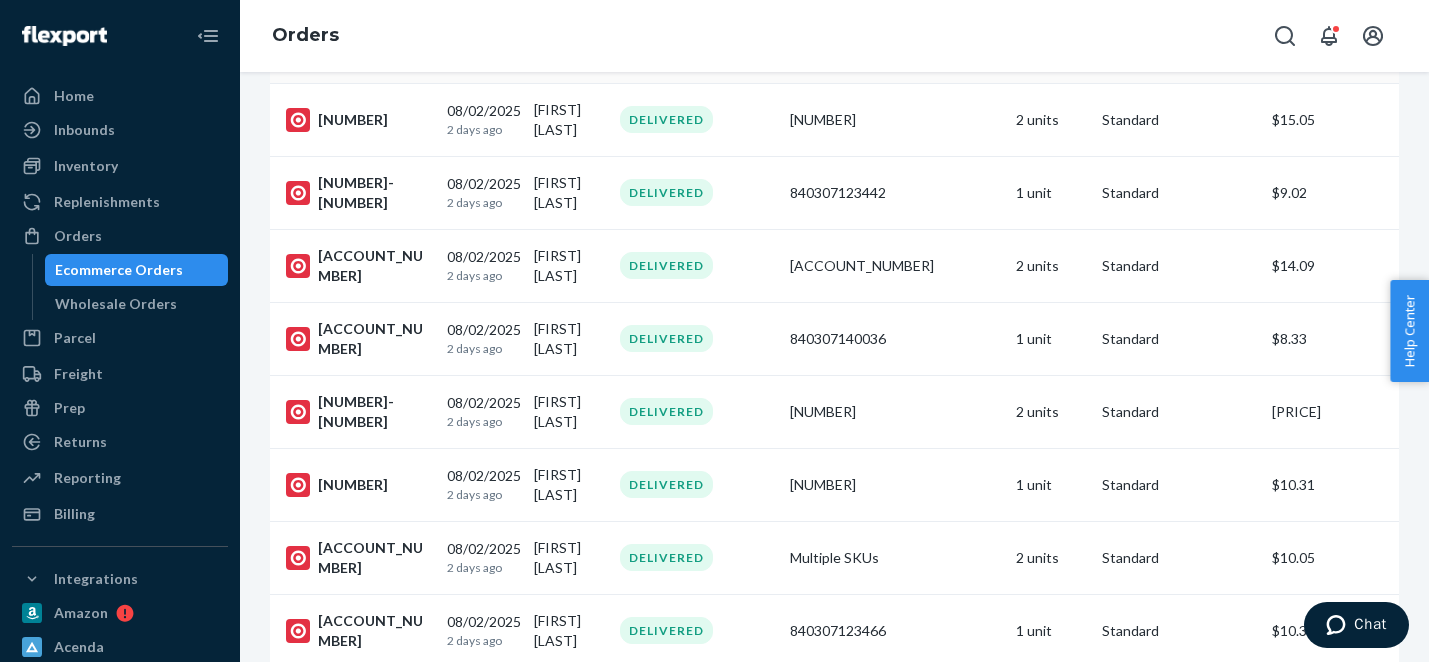 scroll, scrollTop: 0, scrollLeft: 0, axis: both 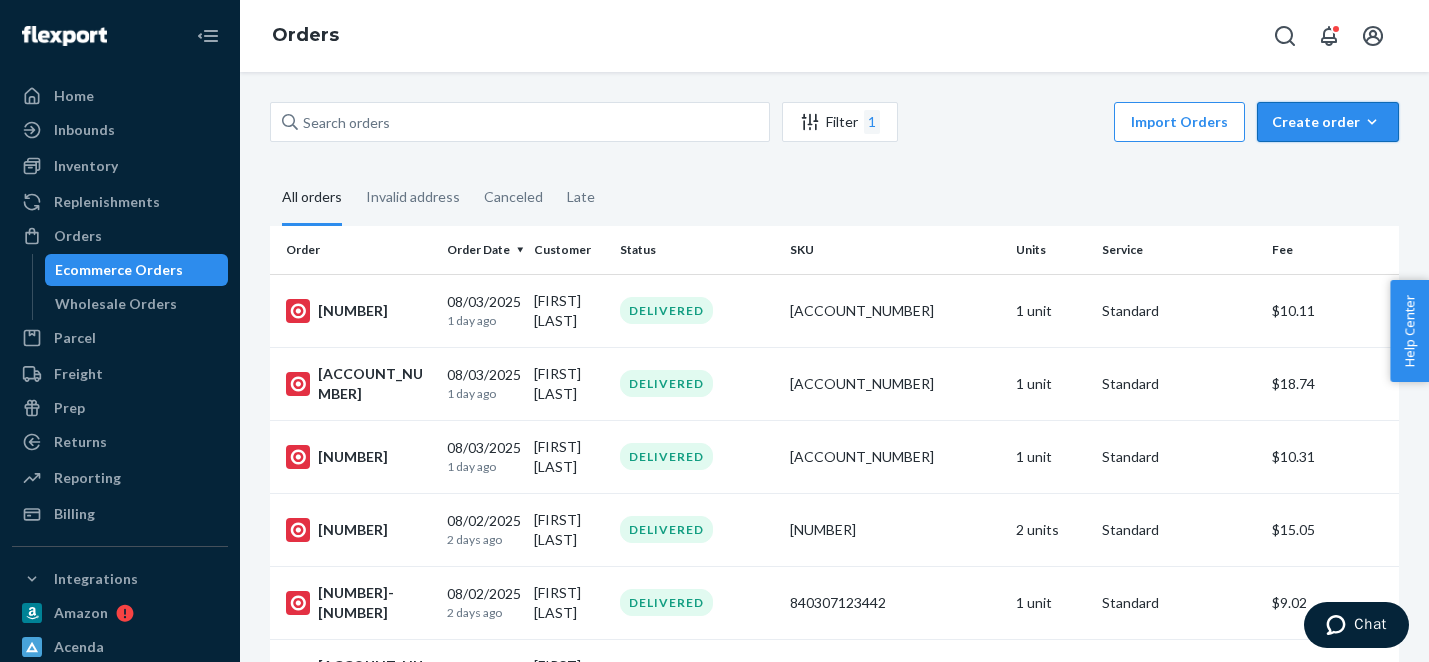 click on "Create order" at bounding box center (1328, 122) 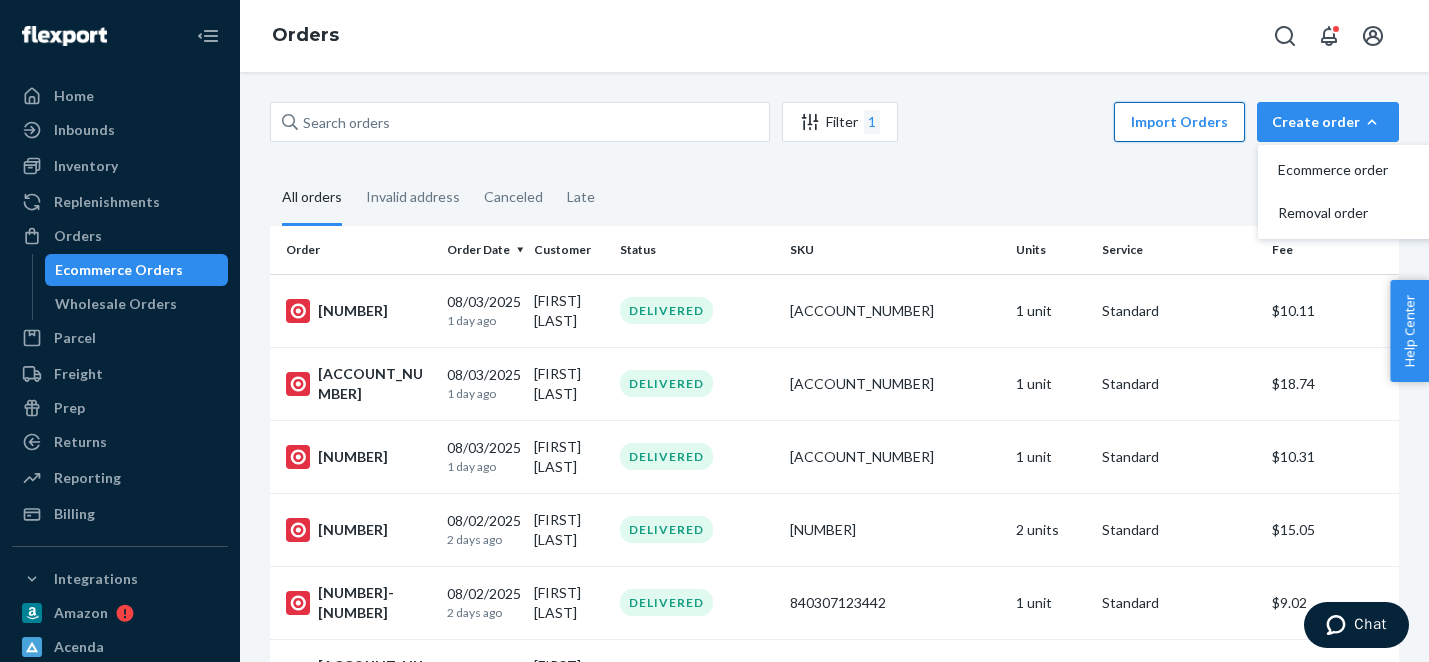 click on "Import Orders" at bounding box center (1179, 122) 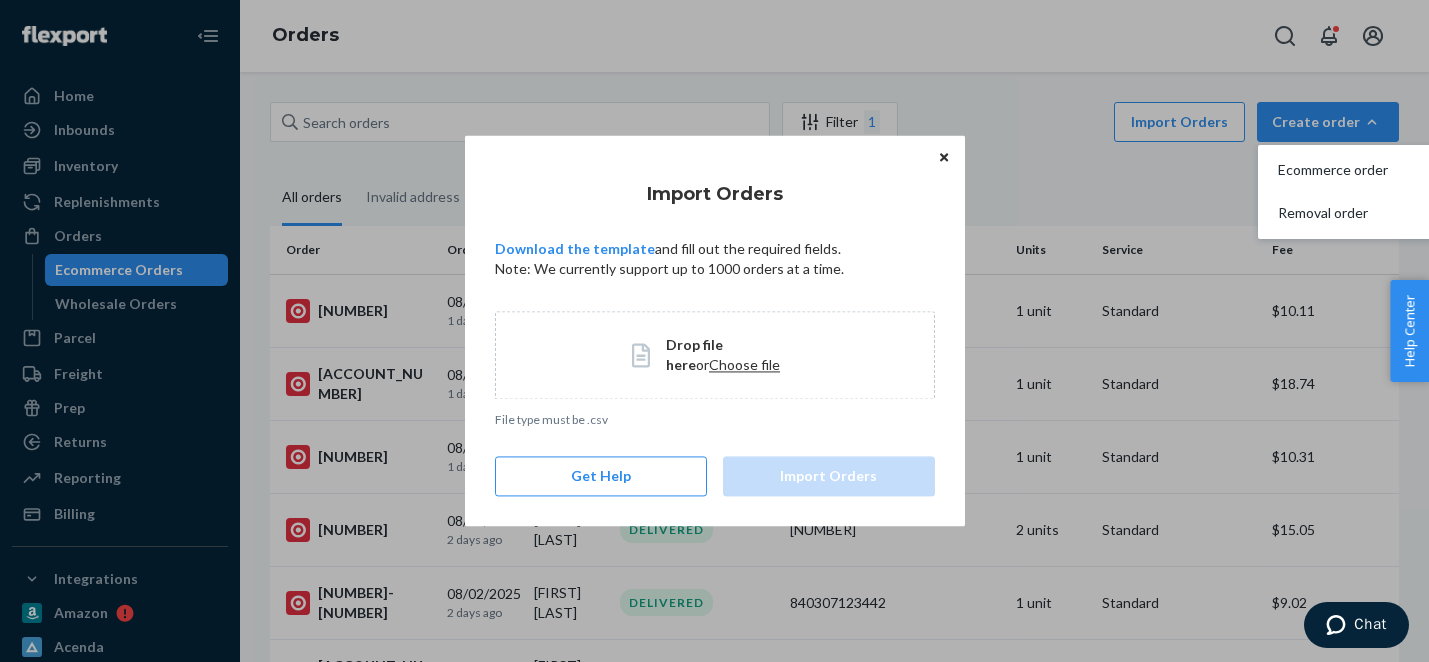 click on "Choose file" at bounding box center (744, 364) 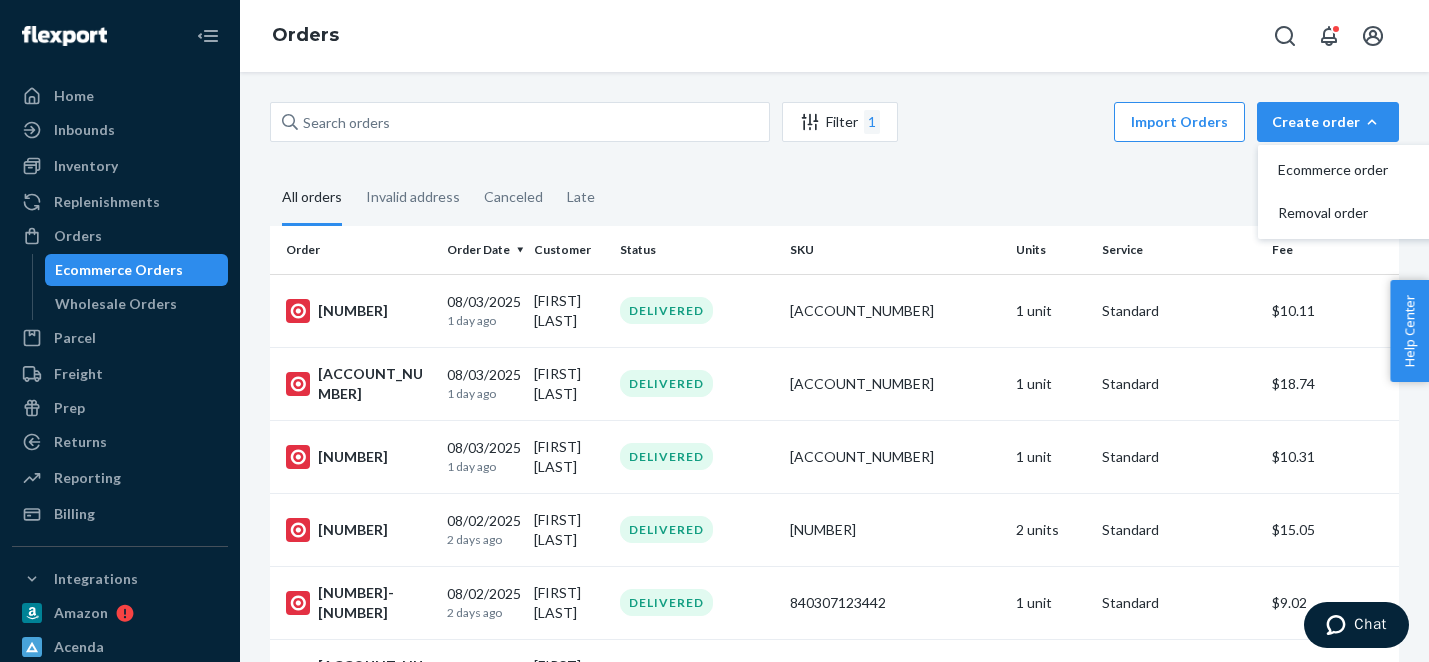 click on "Home Inbounds Shipping Plans Problems Inventory Products Replenishments Orders Ecommerce Orders Wholesale Orders Parcel Parcel orders Integrations Freight Prep Returns All Returns Get Onboarded Reporting Reports Analytics Billing Integrations Amazon Acenda Pipe17 Walmart Shopify Add Integration Fast Tags Shopify Fast Tags Walmart Fast Tags Add Fast Tag Settings Talk to Support Help Center Give Feedback Orders Filter 1 Import Orders Create order Ecommerce order Removal order All orders Invalid address Canceled Late Order Order Date Customer Status SKU Units Service Fee [ACCOUNT_NUMBER] [DATE] [TIME_PERIOD] ago [FIRST] [LAST] DELIVERED [ACCOUNT_NUMBER] 1 unit Standard $10.11 [ACCOUNT_NUMBER] [DATE] [TIME_PERIOD] ago [FIRST] [LAST] DELIVERED [ACCOUNT_NUMBER] 1 unit Standard $18.74 [ACCOUNT_NUMBER] [DATE] [TIME_PERIOD] ago [FIRST] [LAST] DELIVERED [ACCOUNT_NUMBER] 1 unit Standard $10.31 [ACCOUNT_NUMBER] [DATE] [TIME_PERIOD] ago [FIRST] [LAST] DELIVERED [ACCOUNT_NUMBER] 2 units Standard $15.05 [DATE]" at bounding box center (714, 331) 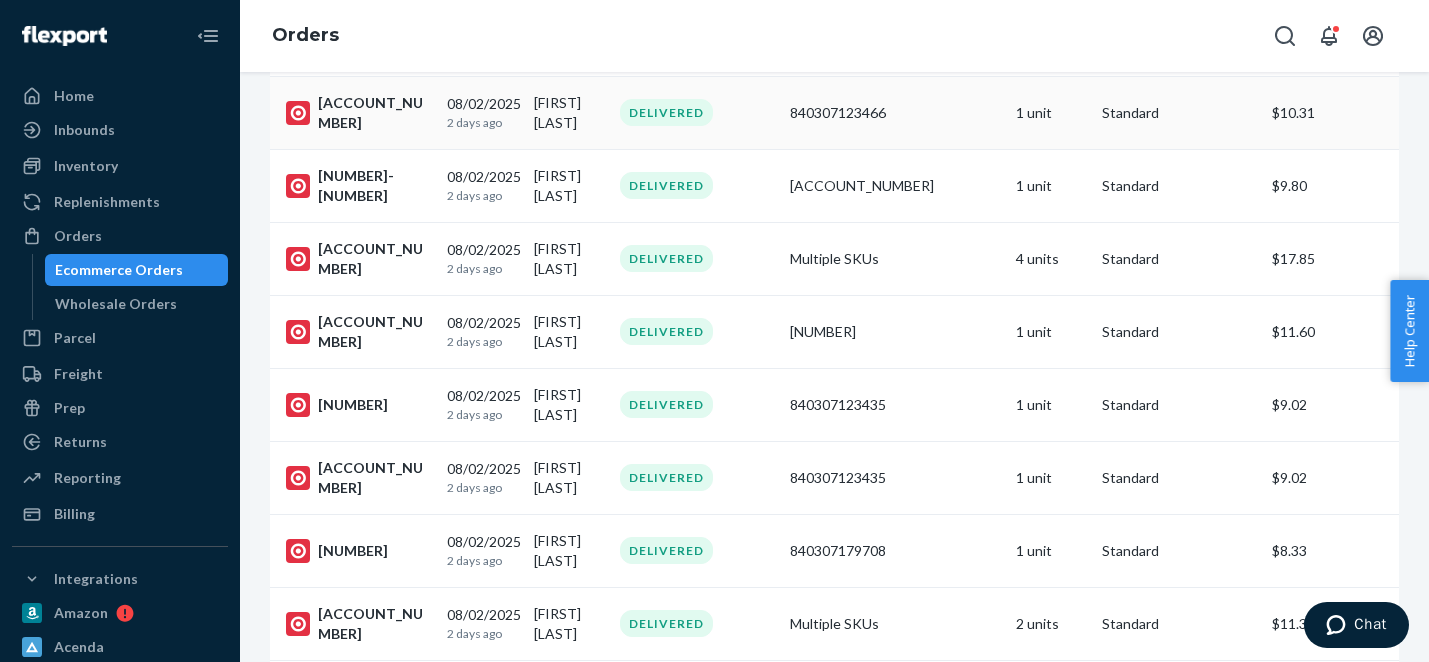 scroll, scrollTop: 0, scrollLeft: 0, axis: both 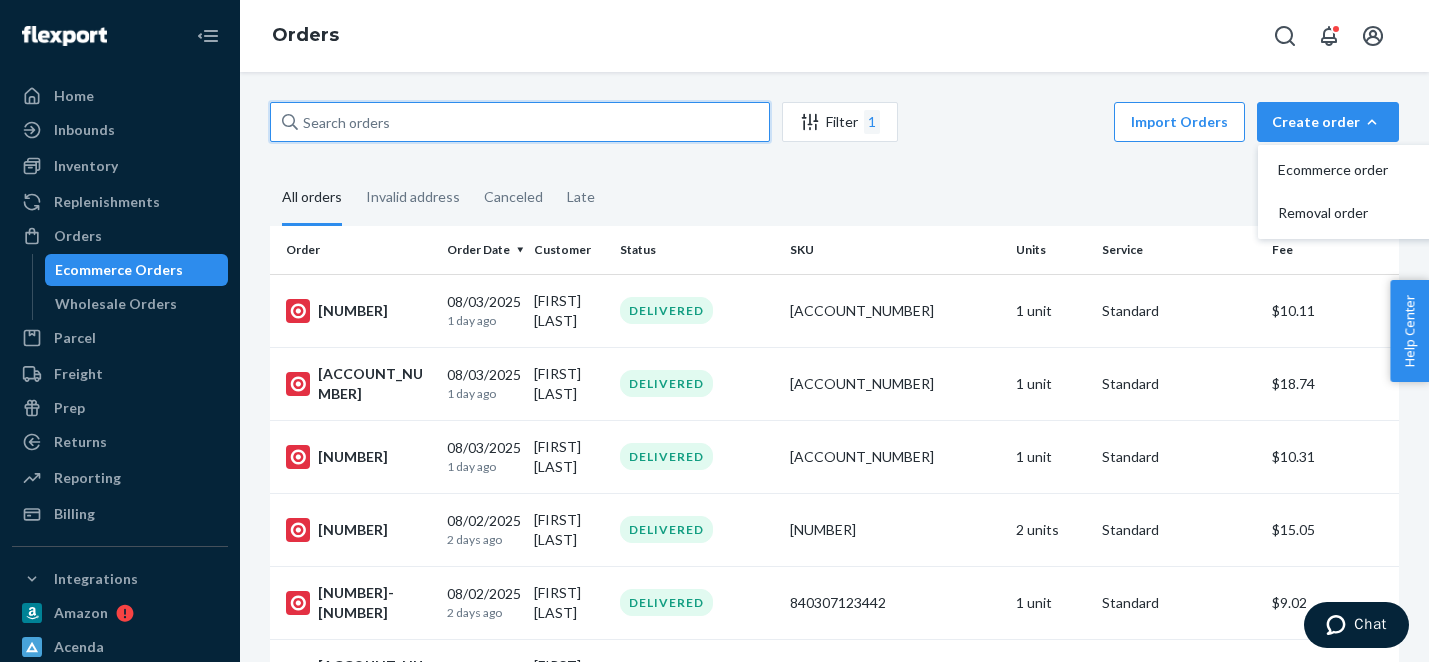 click at bounding box center (520, 122) 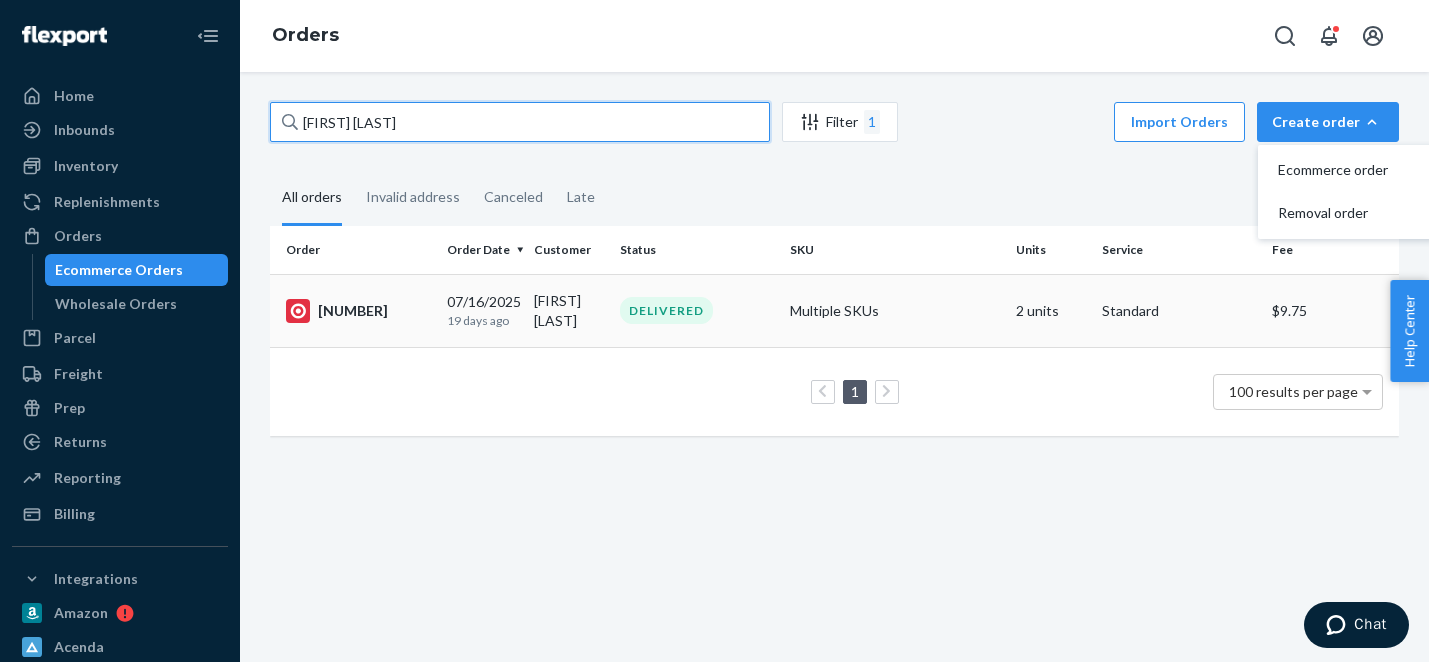 type on "[FIRST] [LAST]" 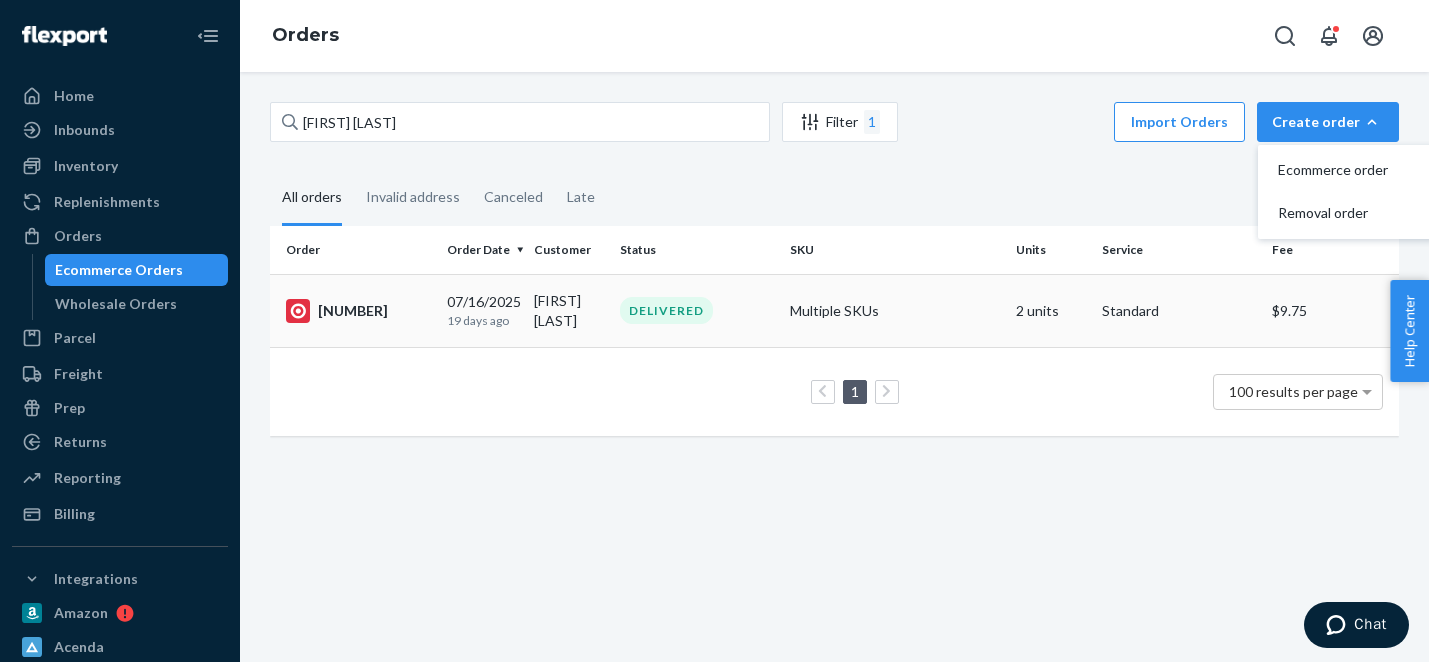 click on "[NUMBER]" at bounding box center (358, 311) 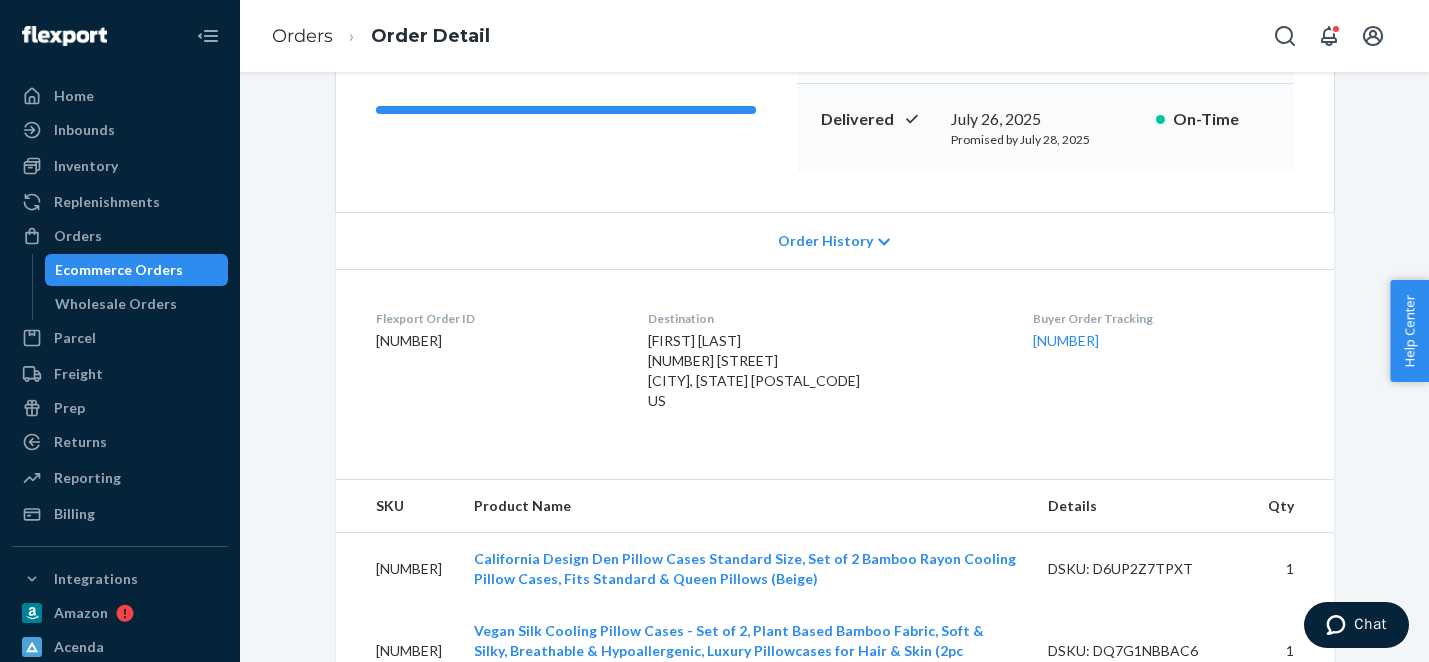 scroll, scrollTop: 293, scrollLeft: 0, axis: vertical 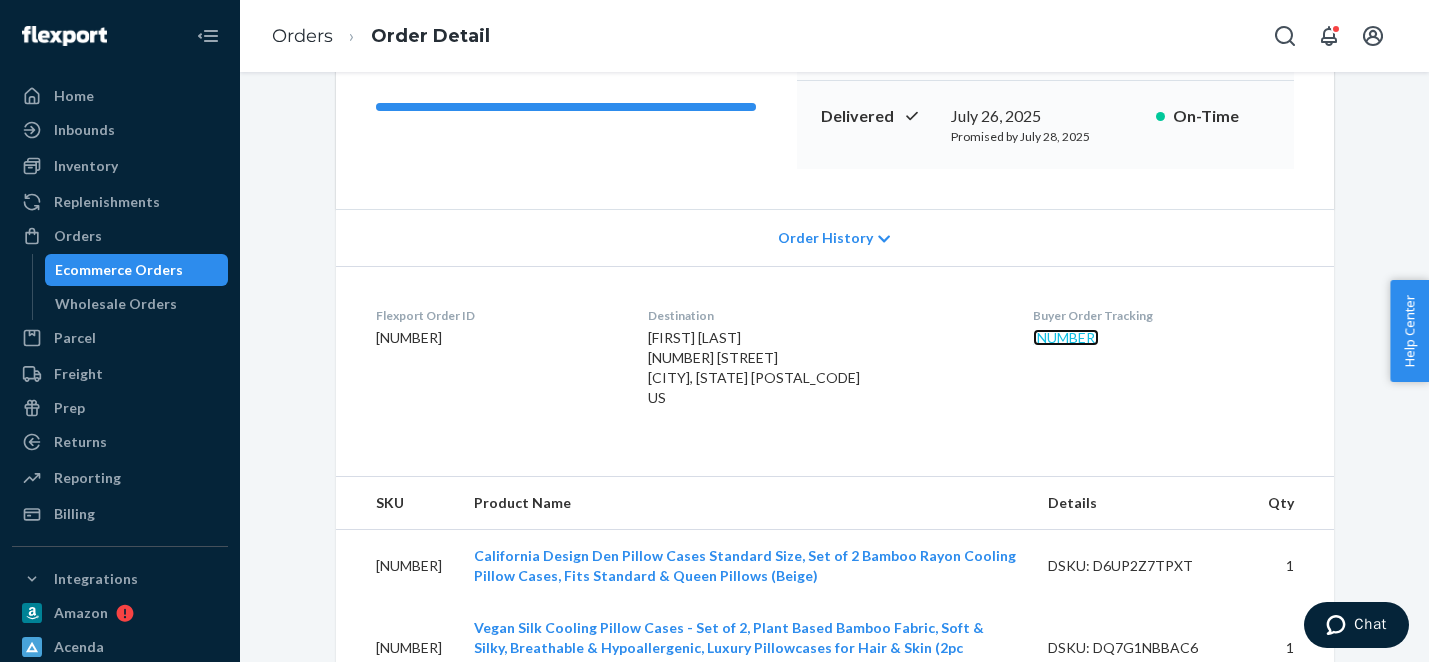 click on "[NUMBER]" at bounding box center [1066, 337] 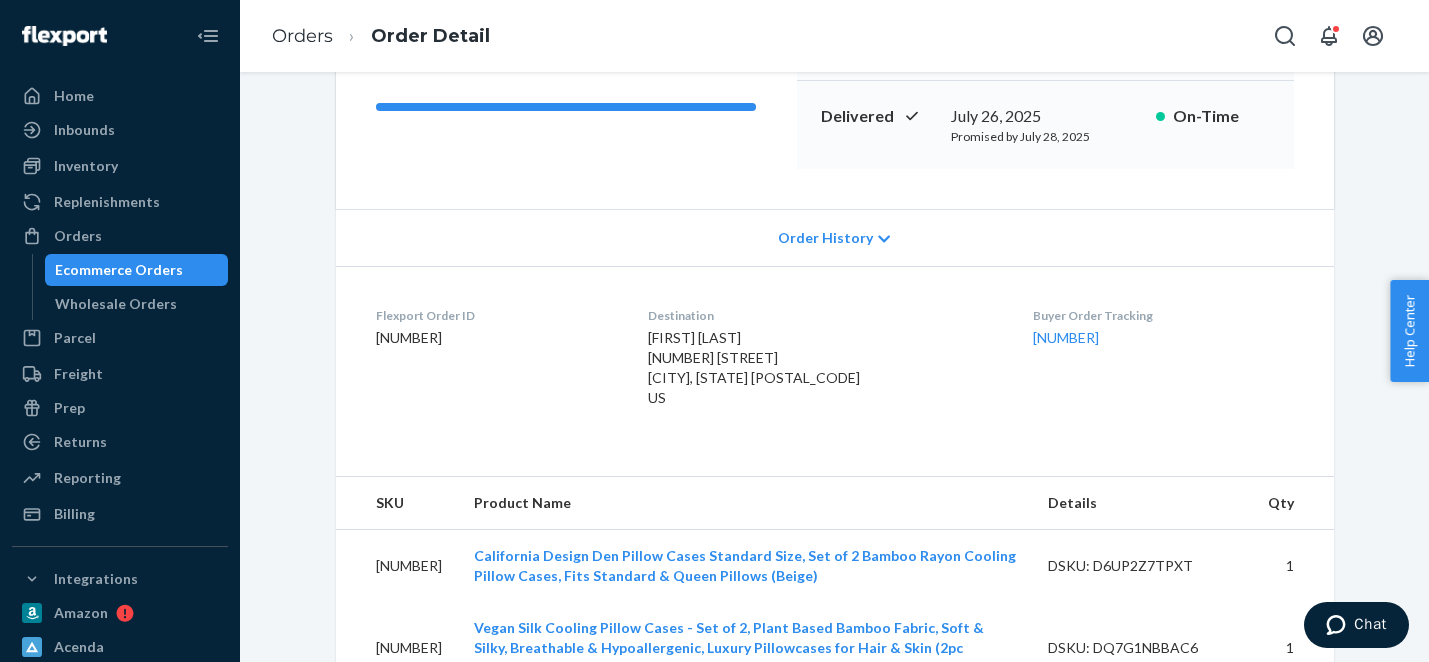 drag, startPoint x: 1008, startPoint y: 349, endPoint x: 1119, endPoint y: 355, distance: 111.16204 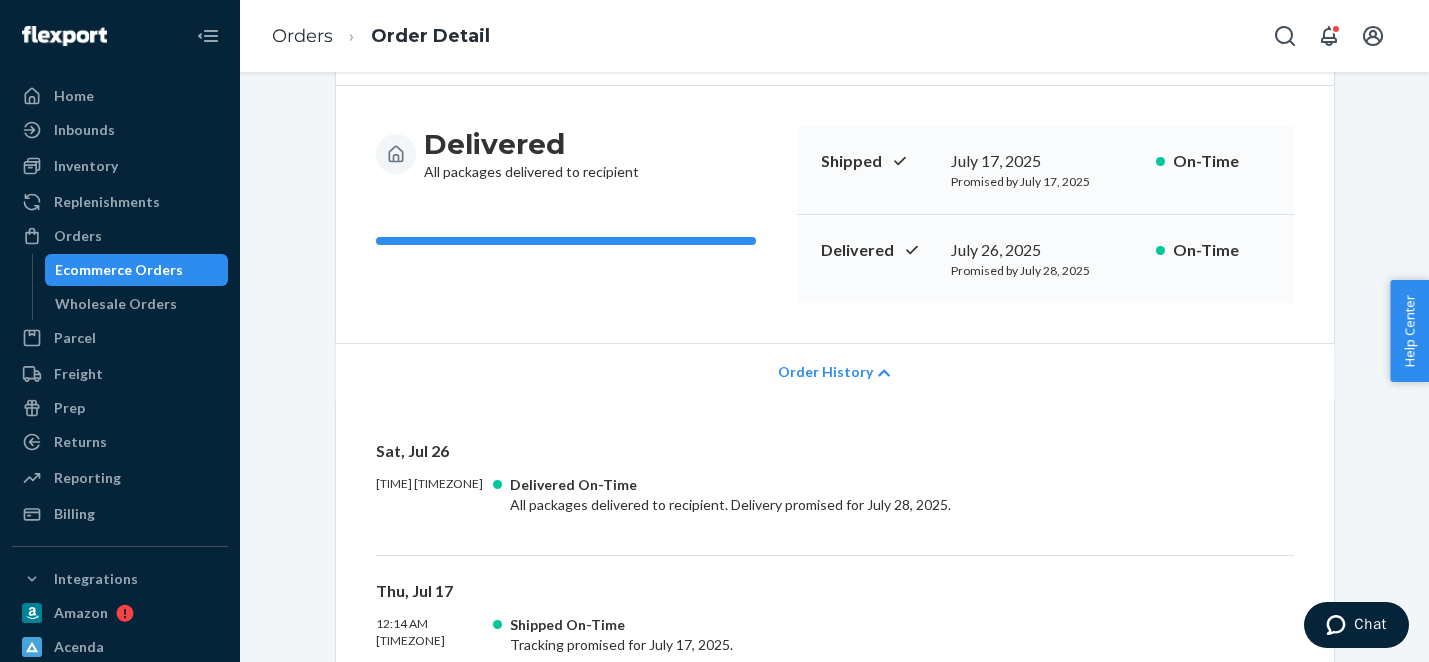 scroll, scrollTop: 0, scrollLeft: 0, axis: both 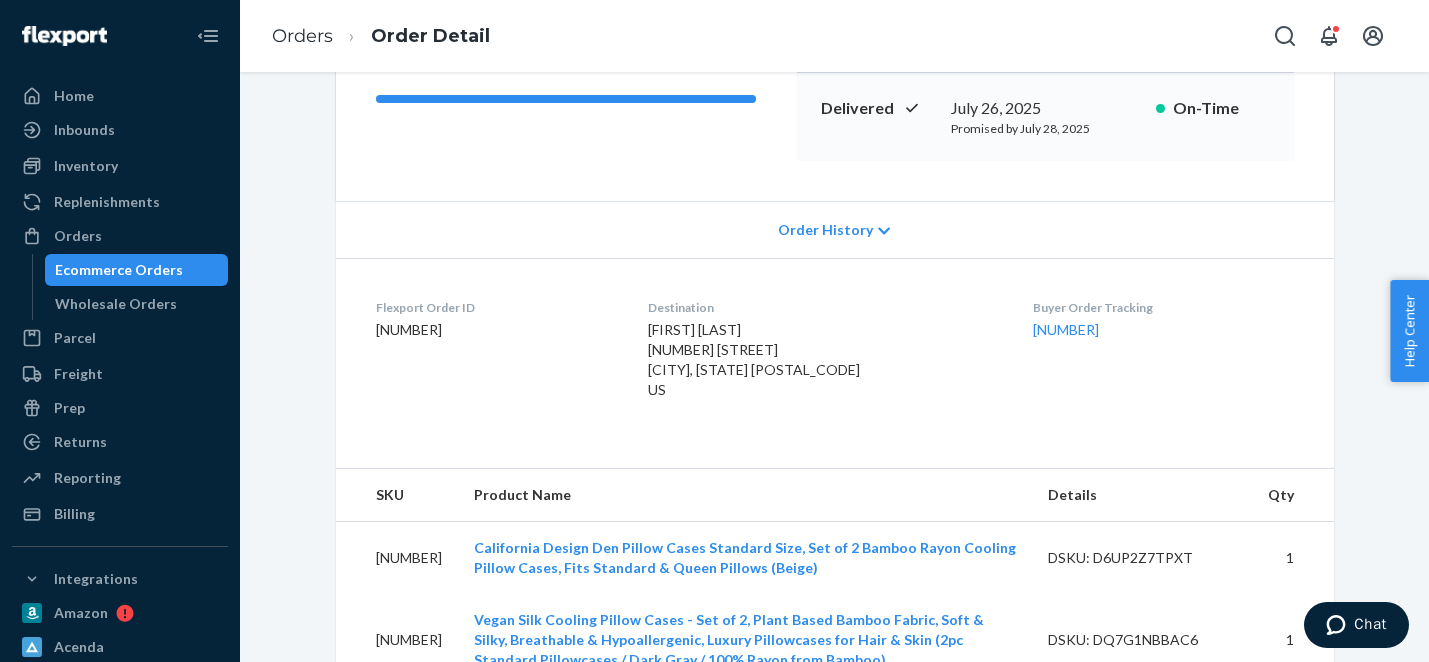 drag, startPoint x: 1000, startPoint y: 335, endPoint x: 1123, endPoint y: 335, distance: 123 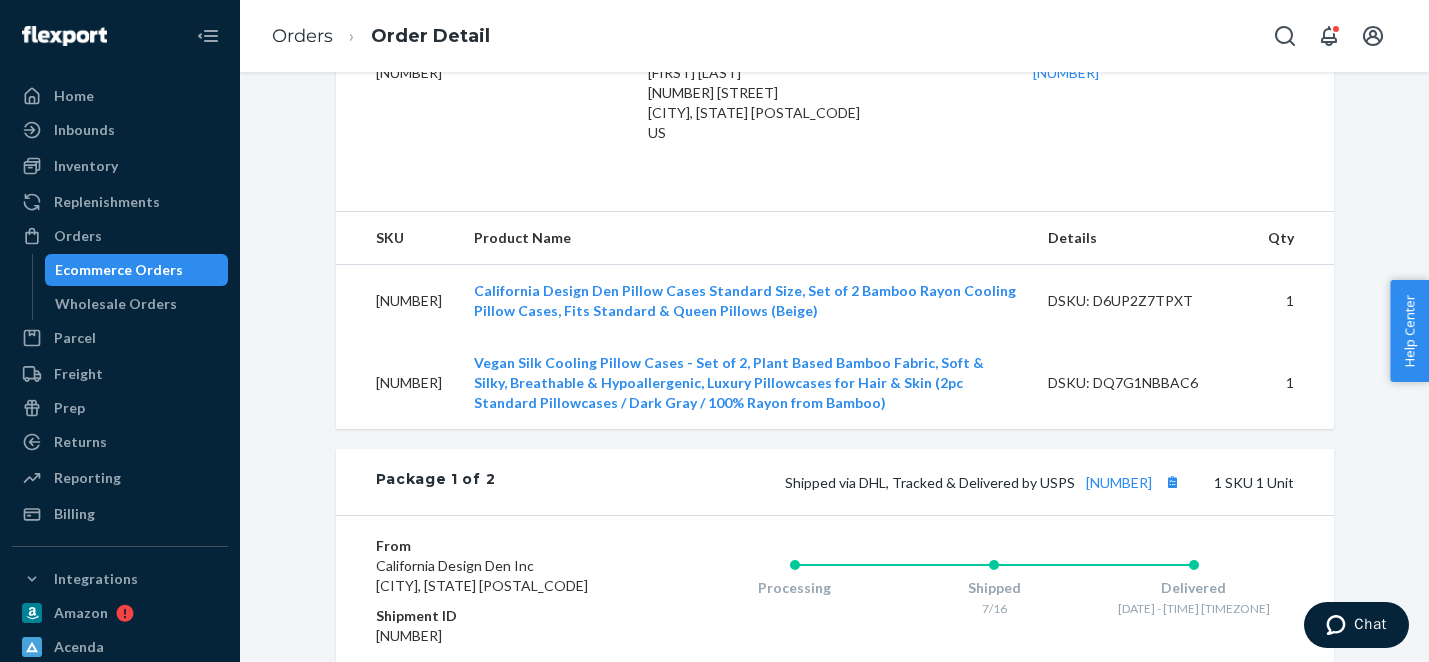 scroll, scrollTop: 560, scrollLeft: 0, axis: vertical 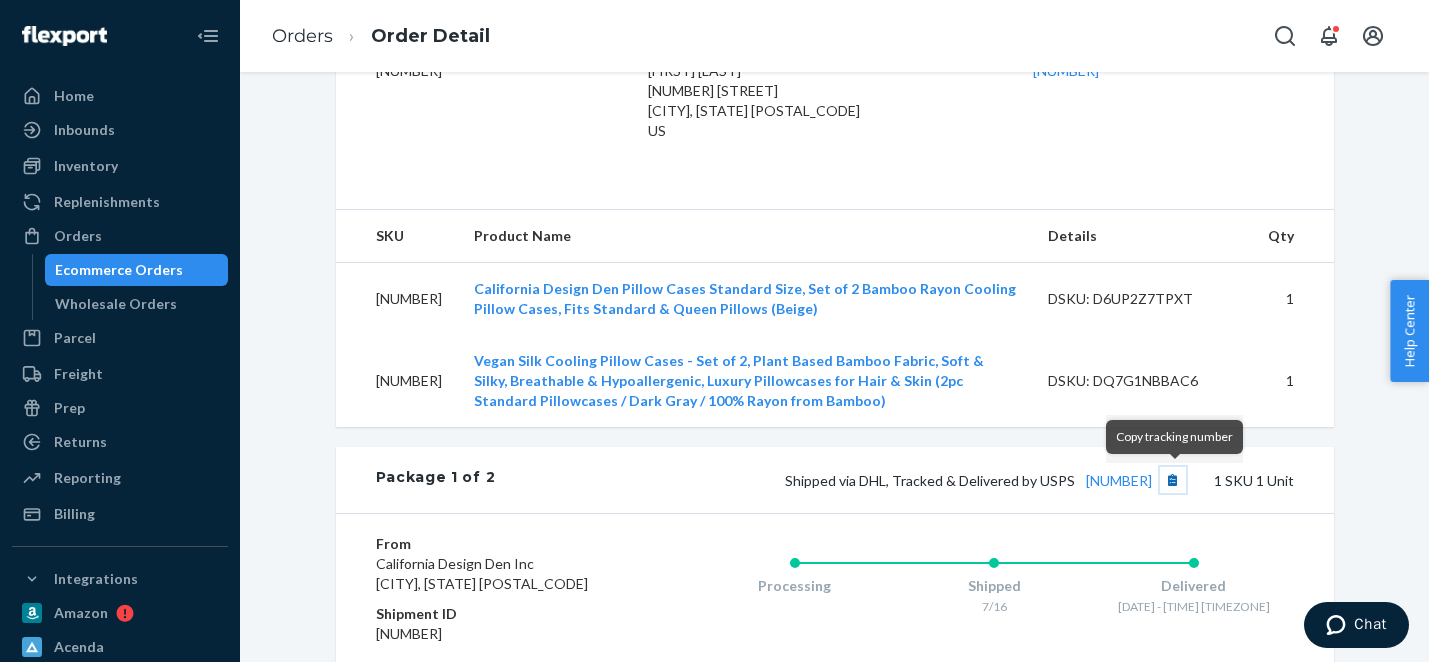 click at bounding box center (1173, 480) 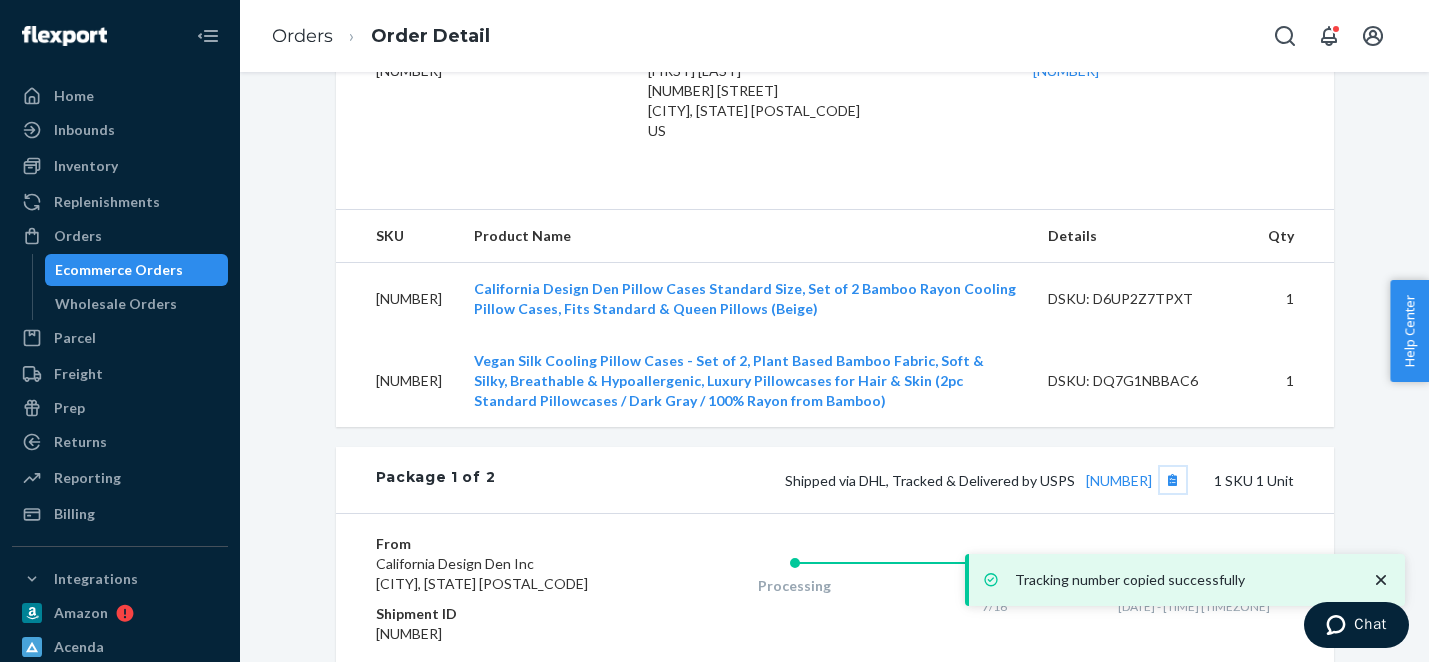 scroll, scrollTop: 0, scrollLeft: 0, axis: both 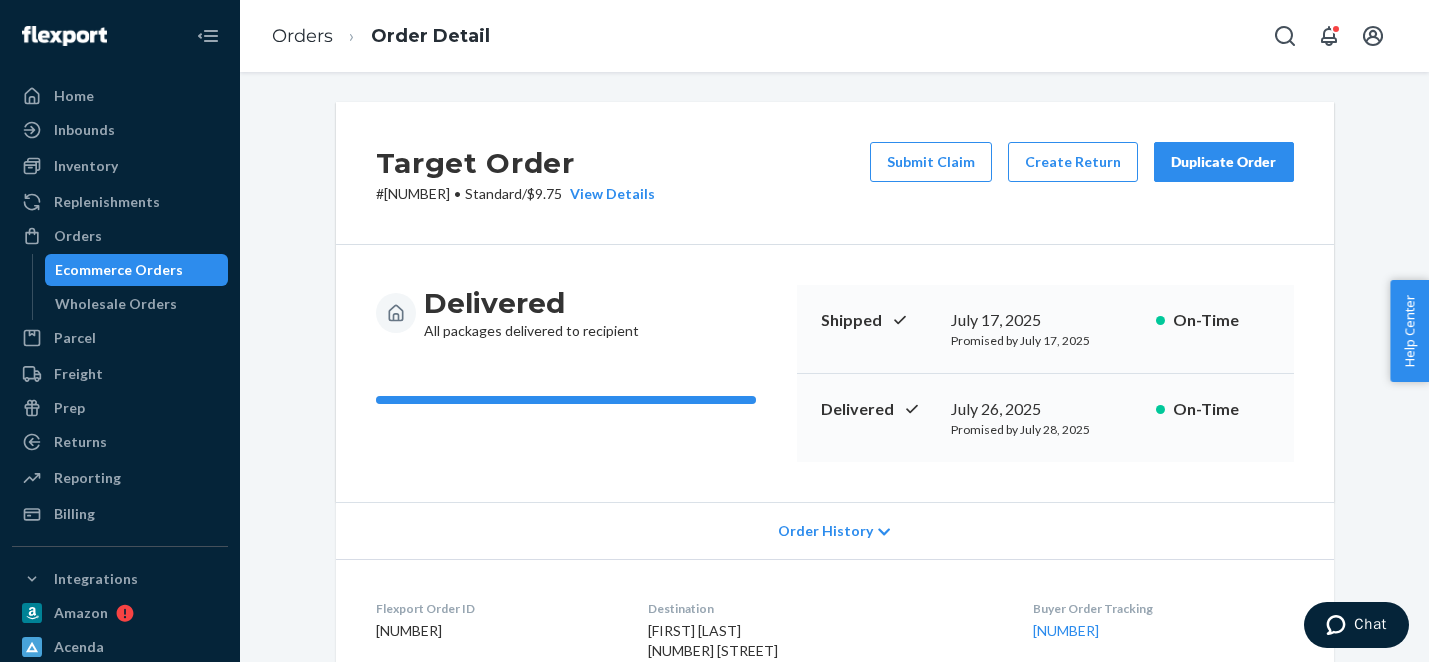 copy on "912002708530736" 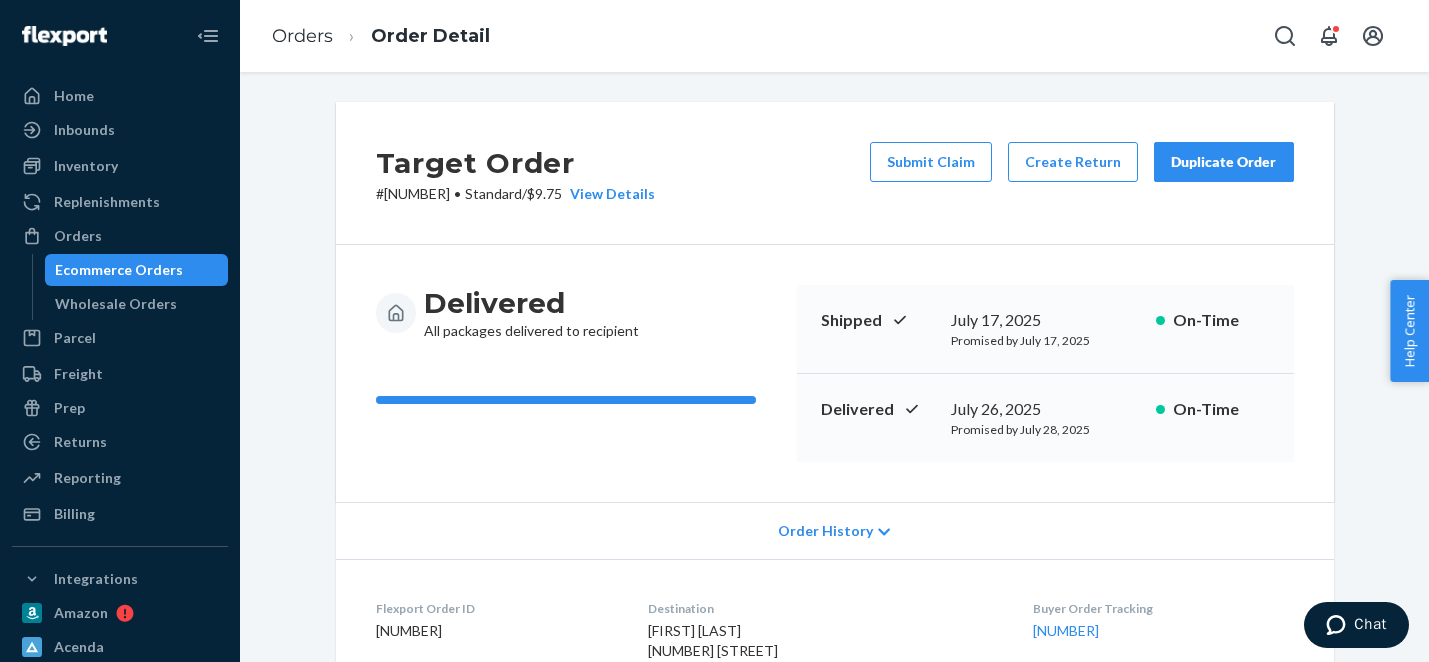 drag, startPoint x: 383, startPoint y: 196, endPoint x: 502, endPoint y: 195, distance: 119.0042 